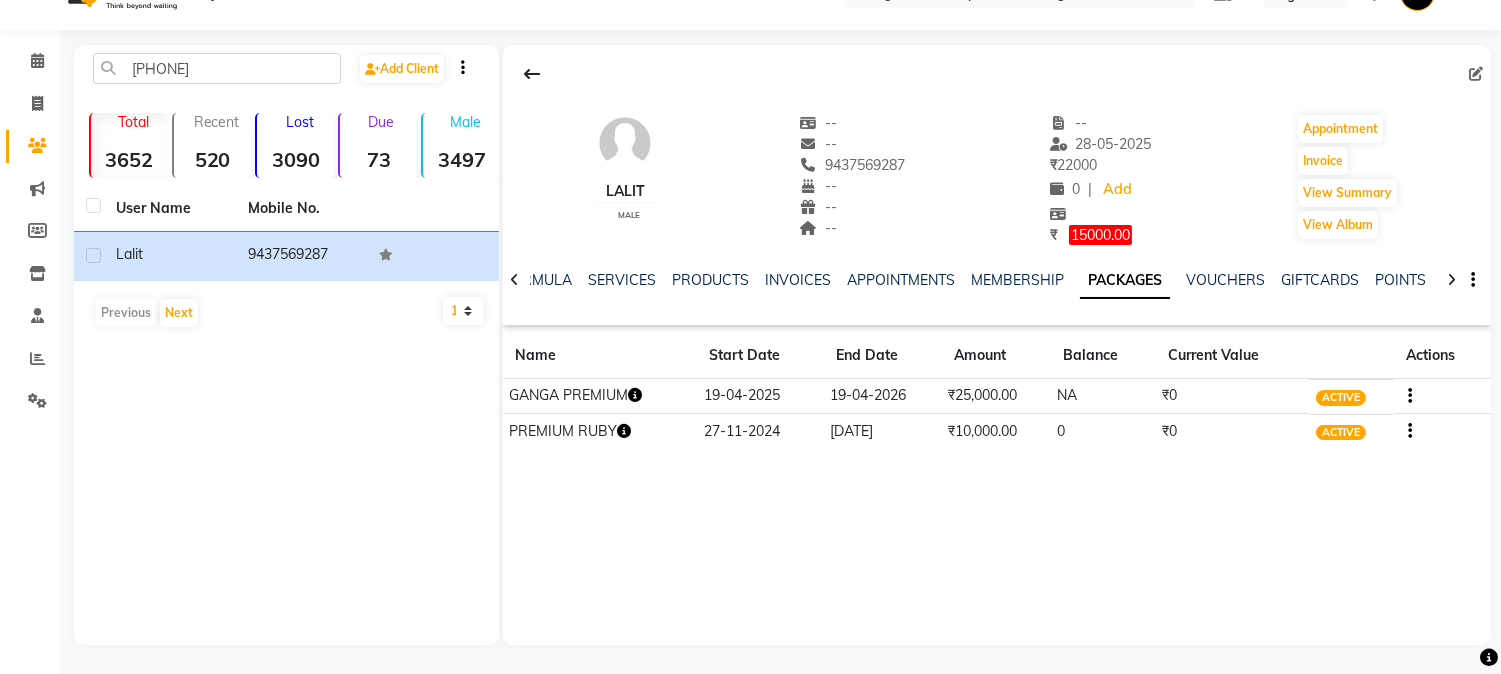 scroll, scrollTop: 0, scrollLeft: 0, axis: both 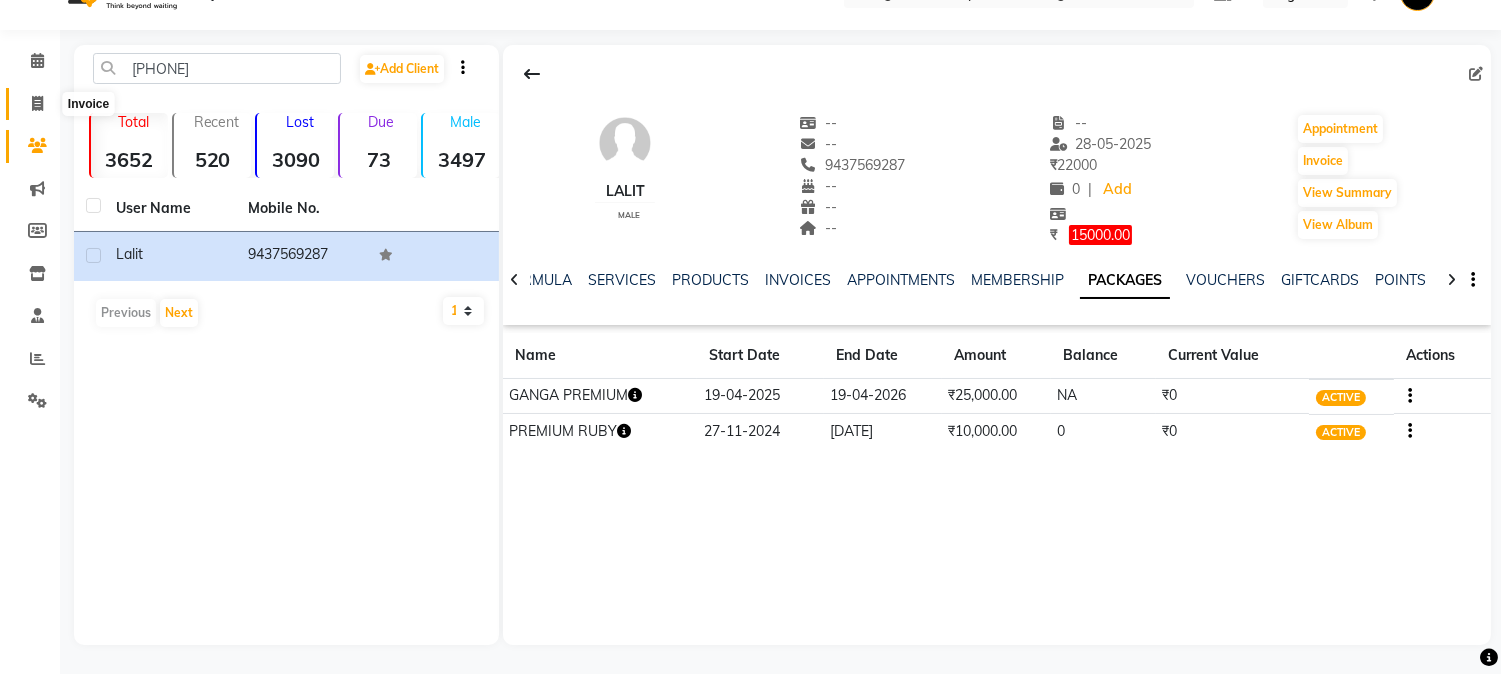 click 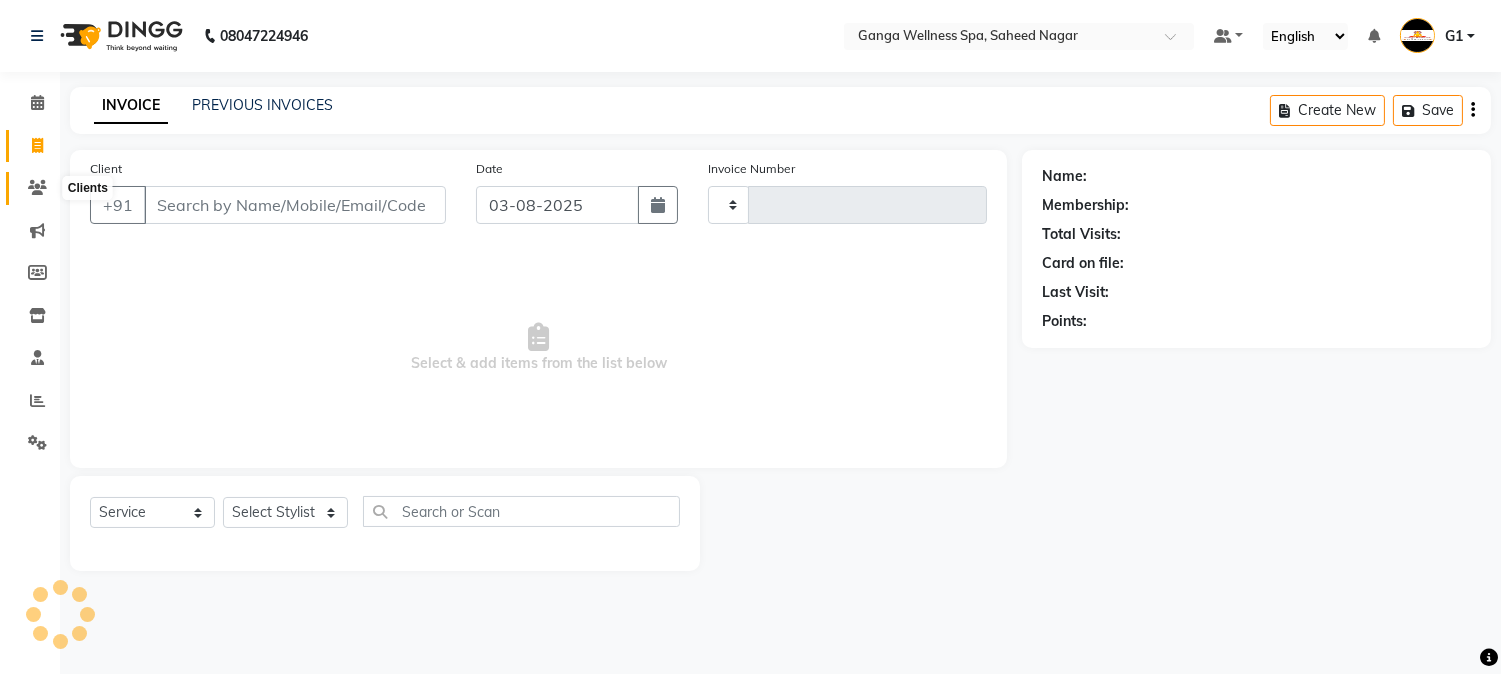 click 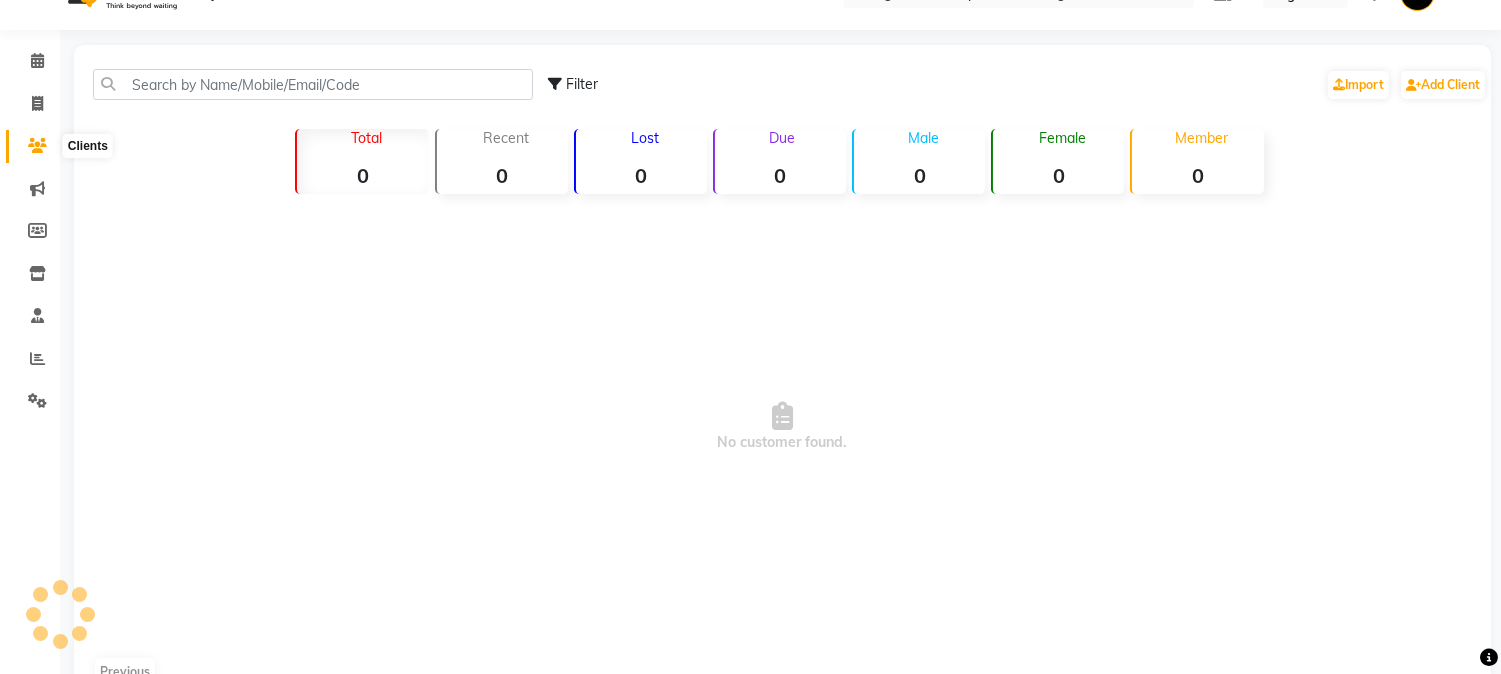 click 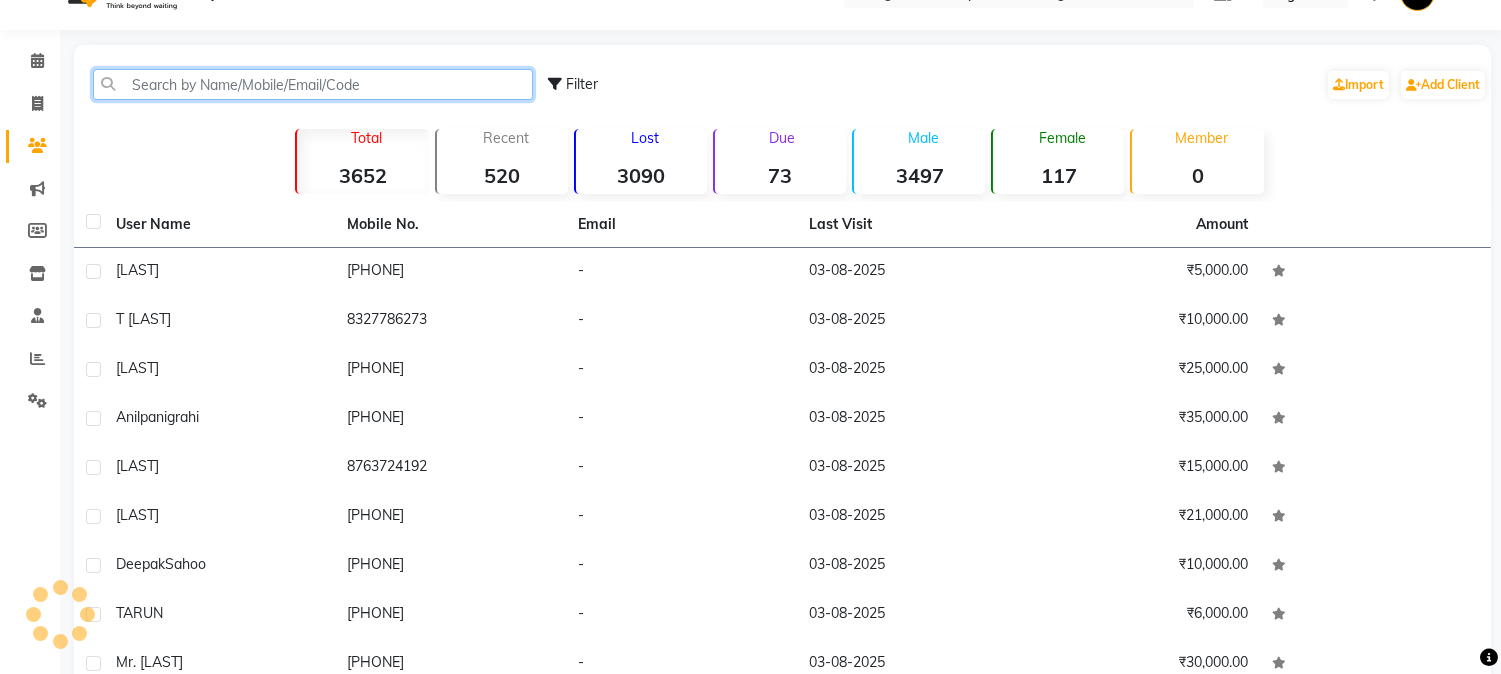 click 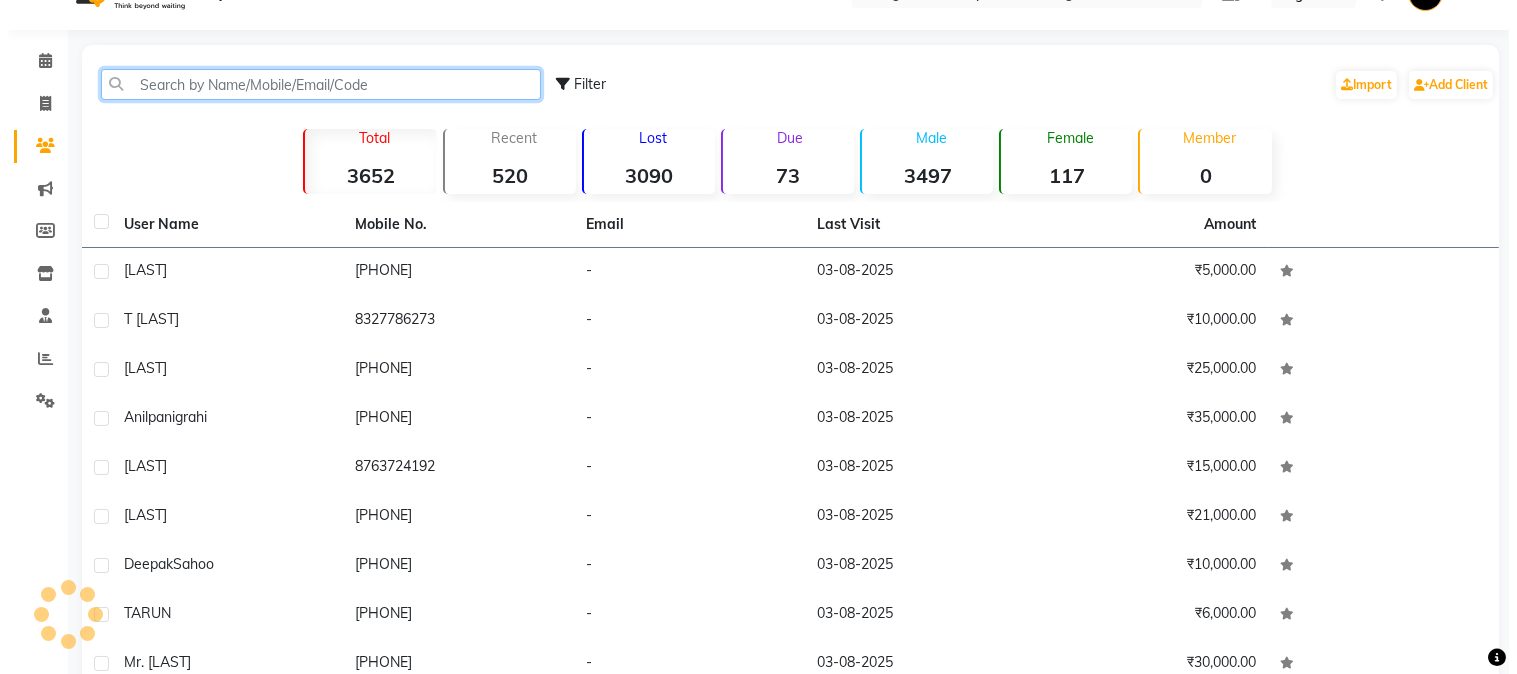 scroll, scrollTop: 0, scrollLeft: 0, axis: both 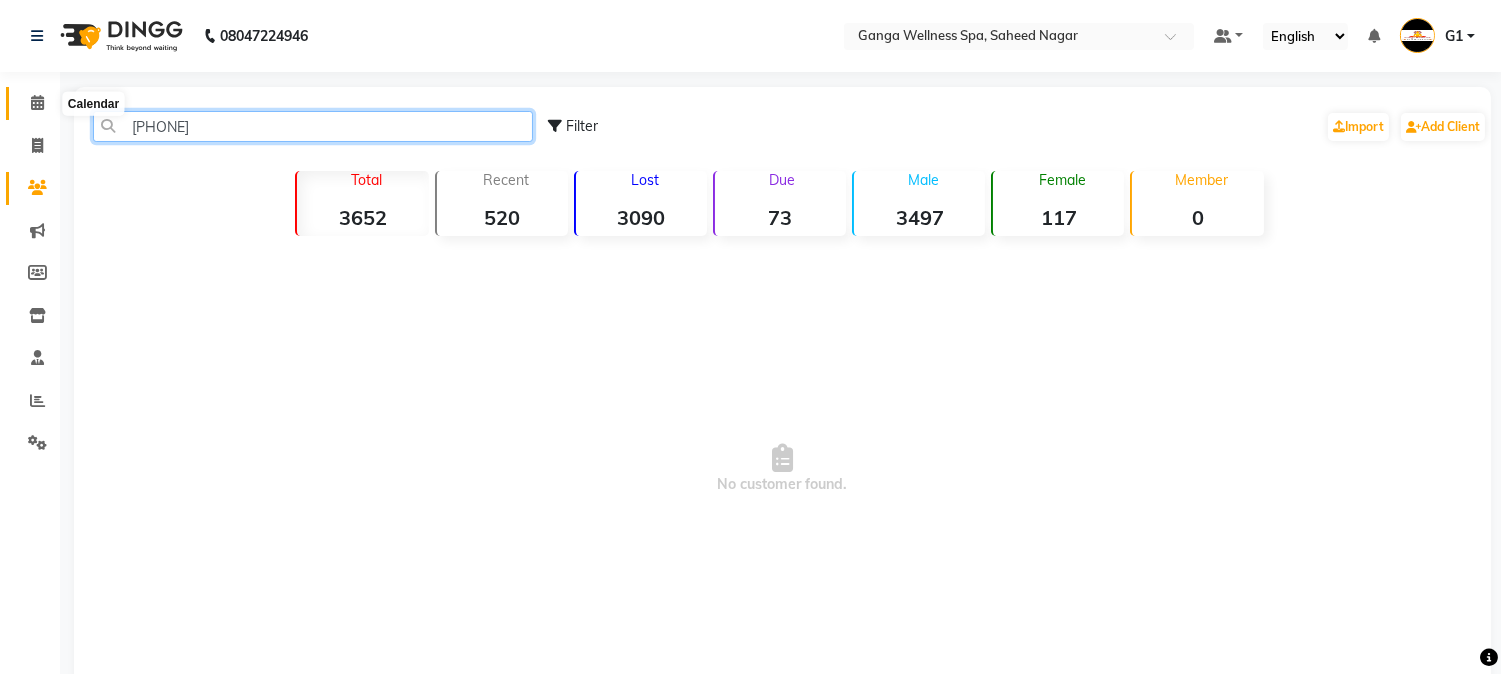 type on "[PHONE]" 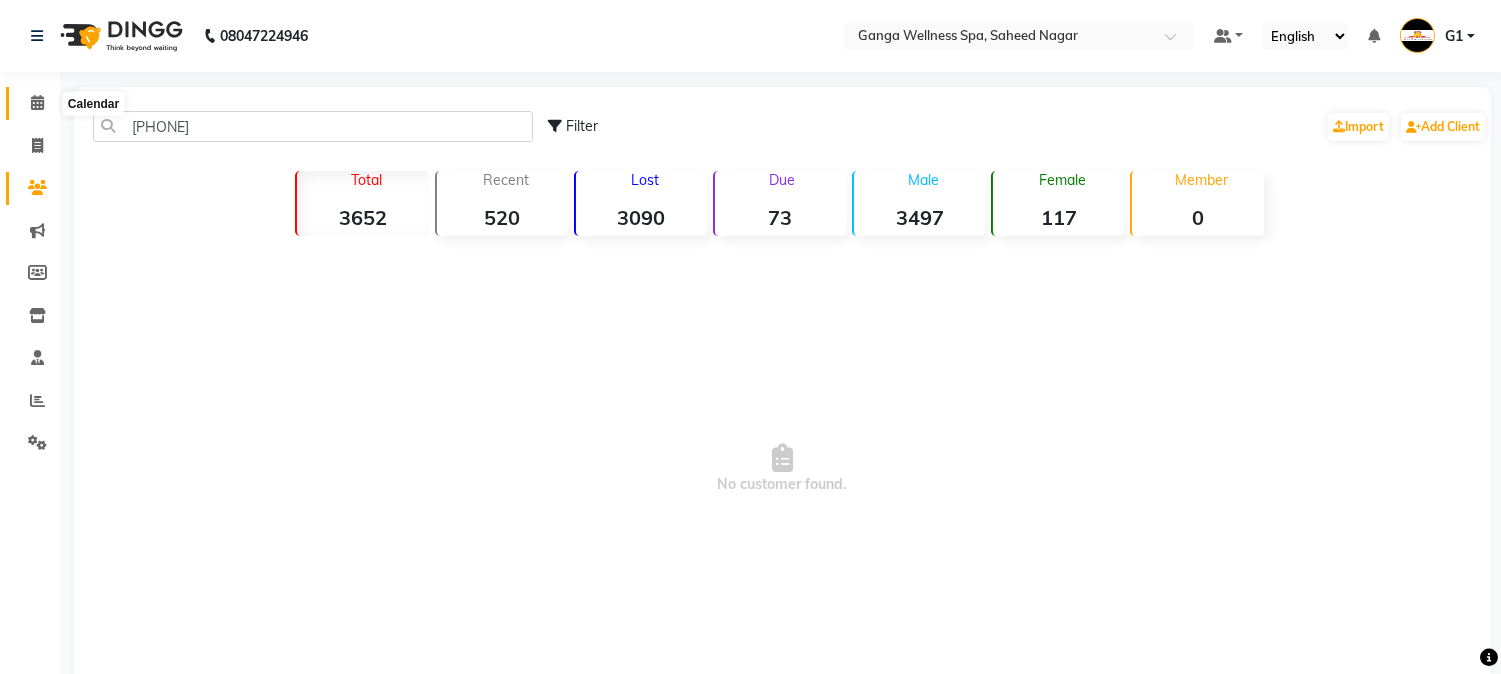 click 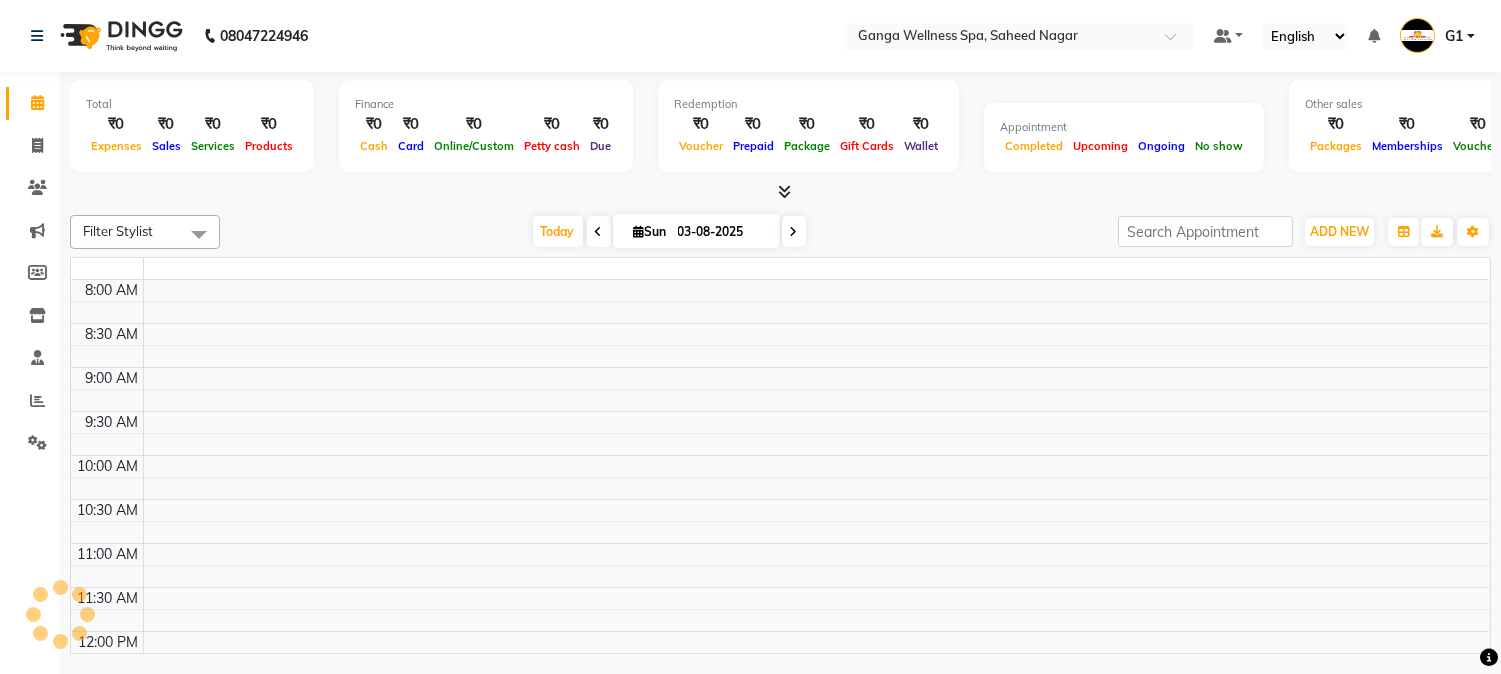 click 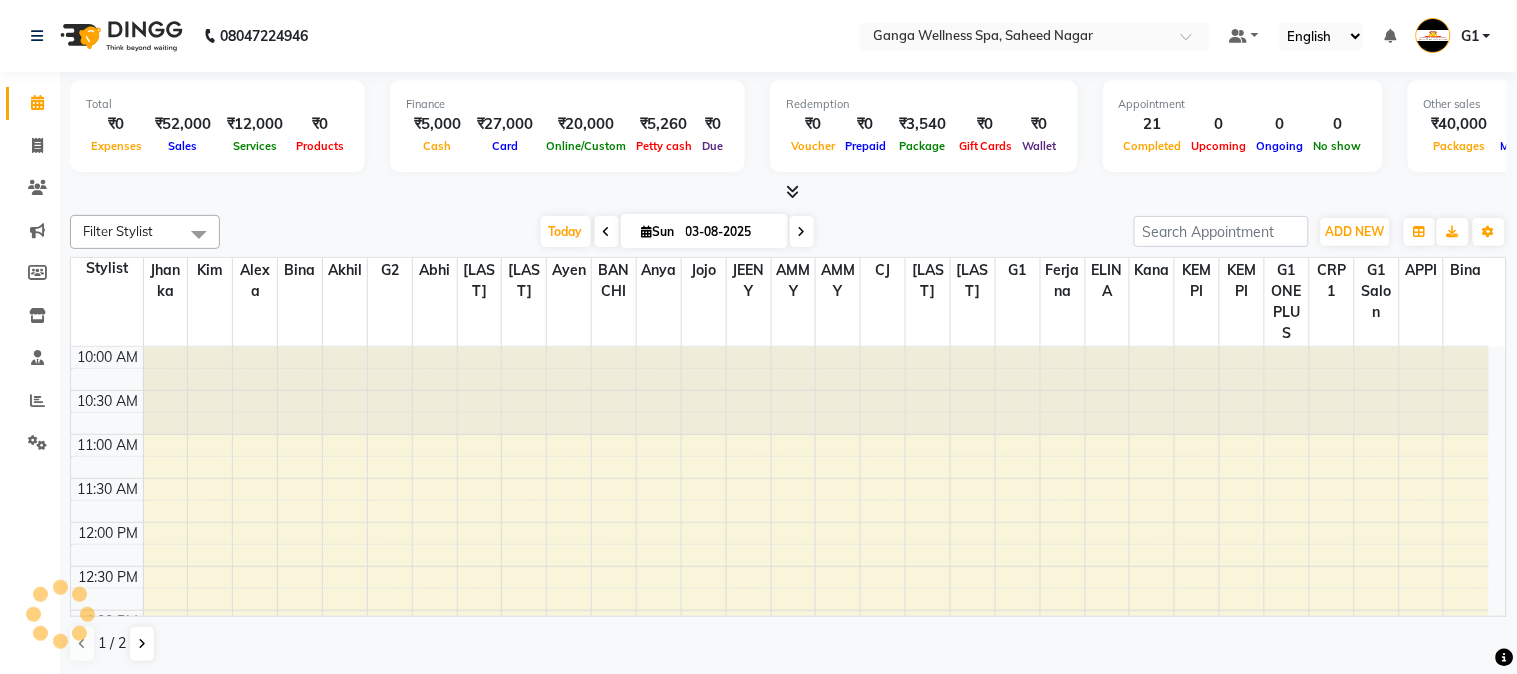 scroll, scrollTop: 0, scrollLeft: 0, axis: both 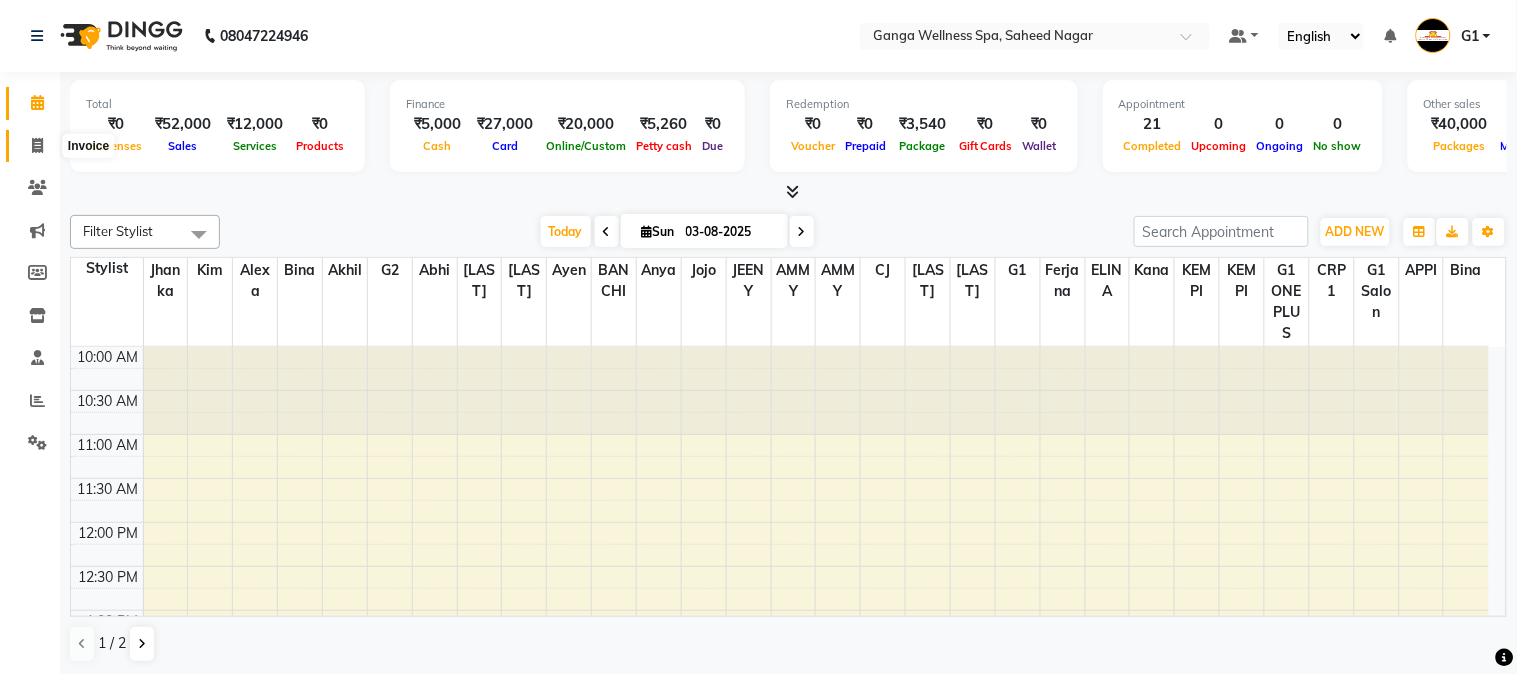 click 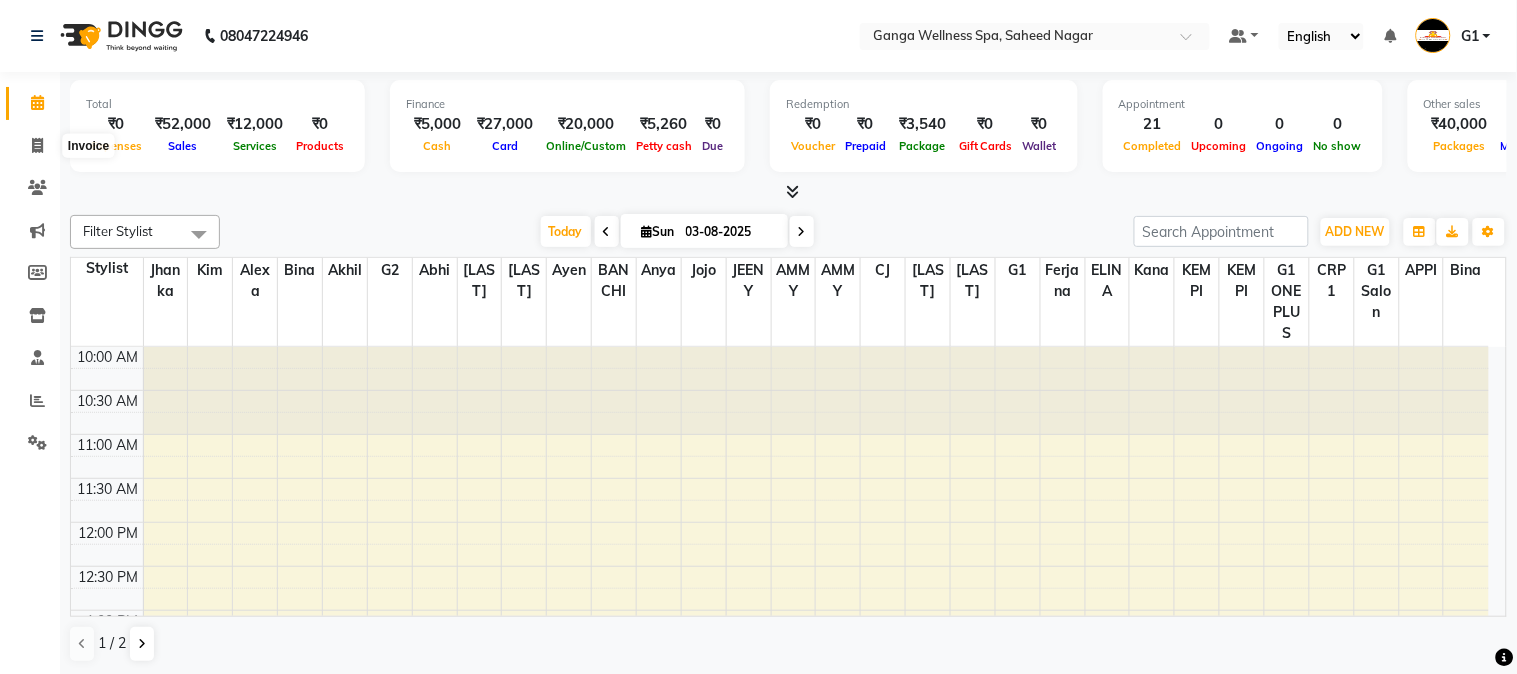 select on "service" 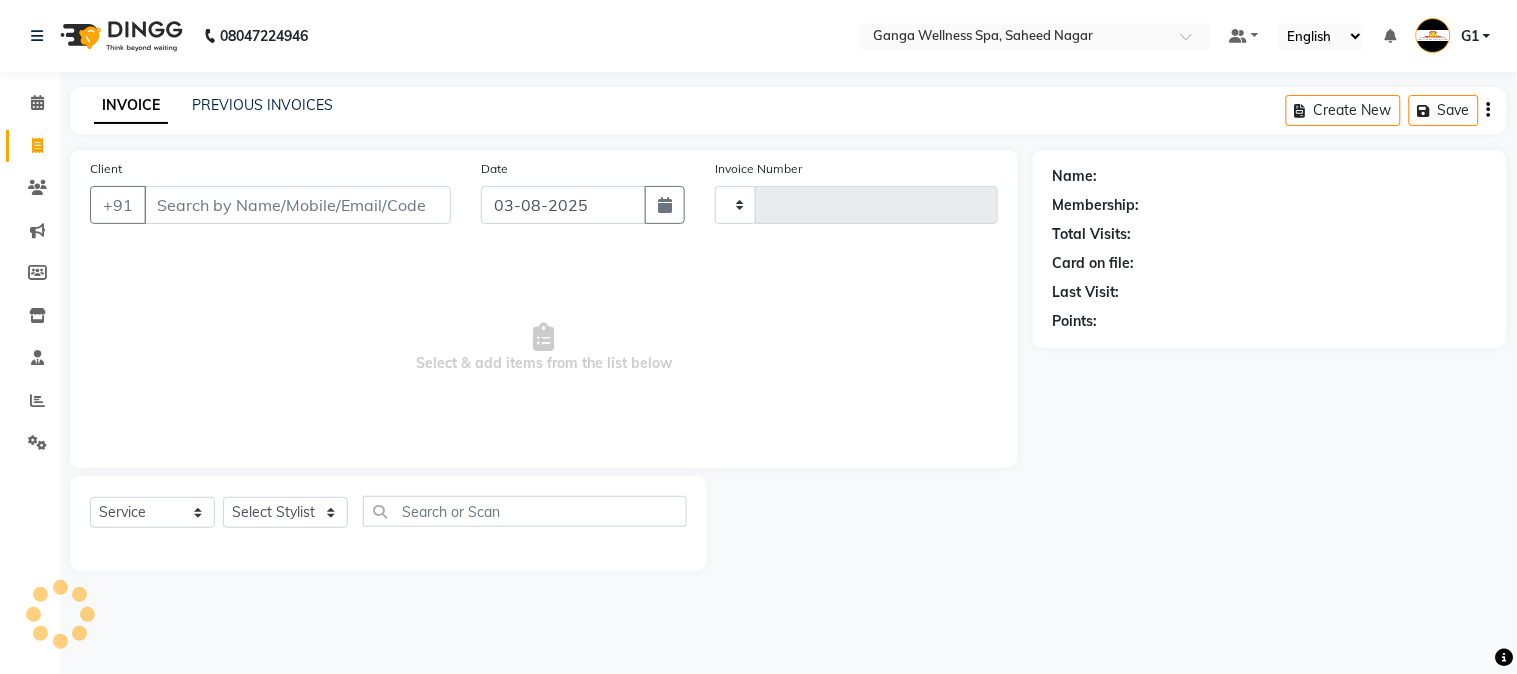 type on "2322" 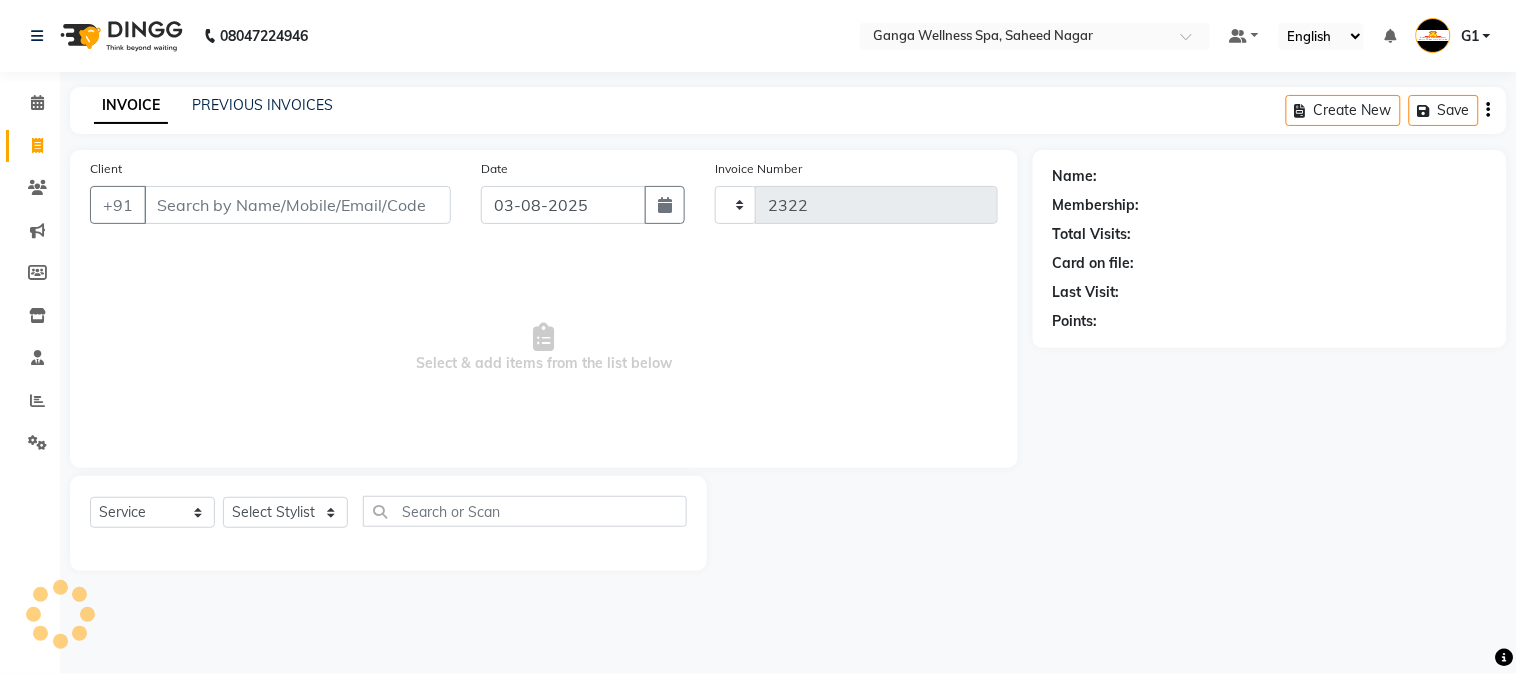 select on "762" 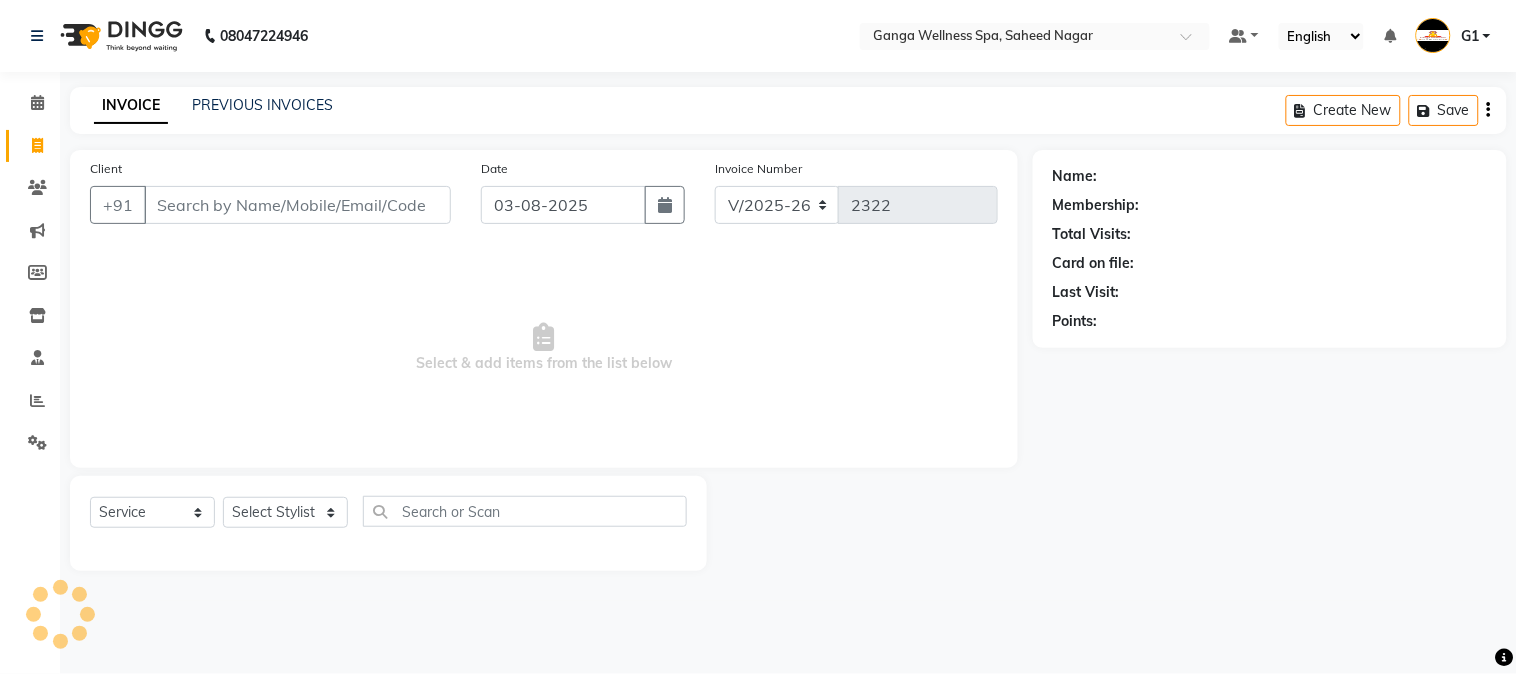 click on "Client" at bounding box center [297, 205] 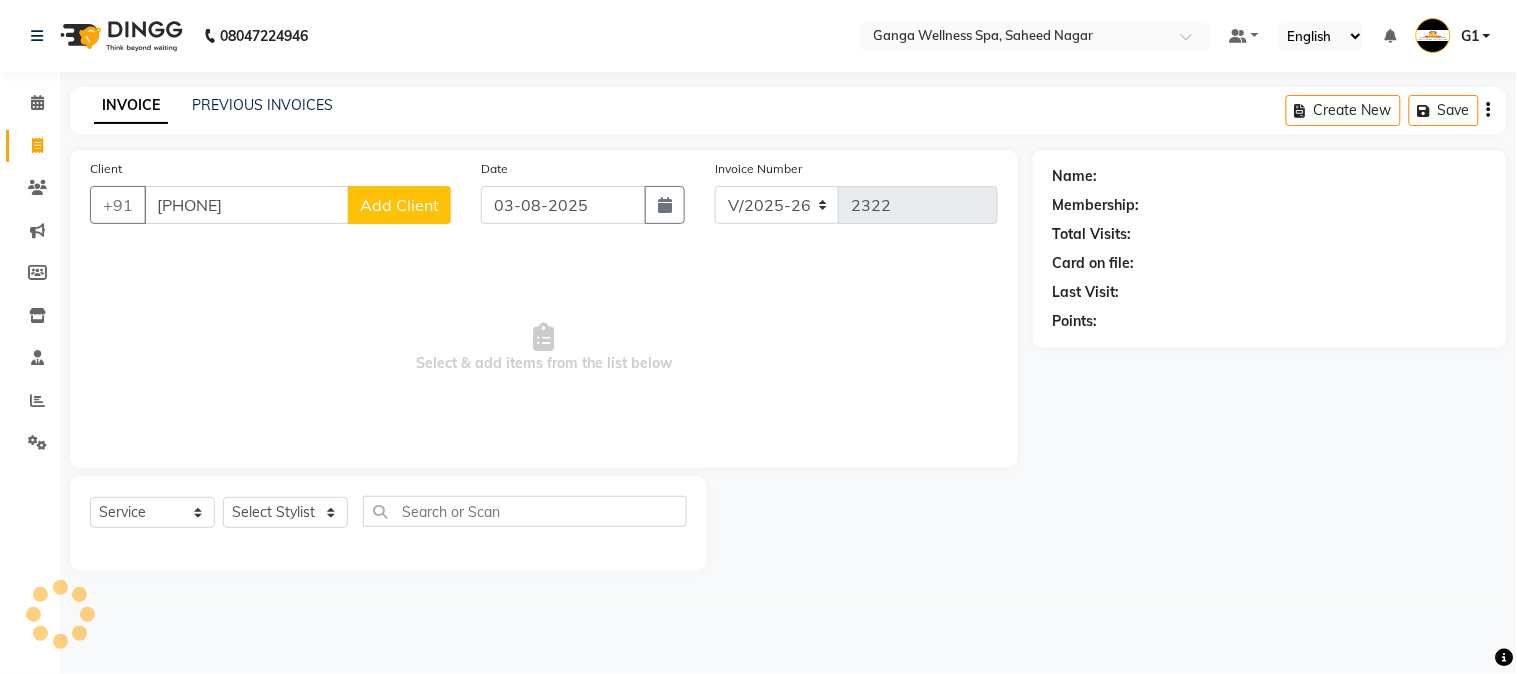 type on "[PHONE]" 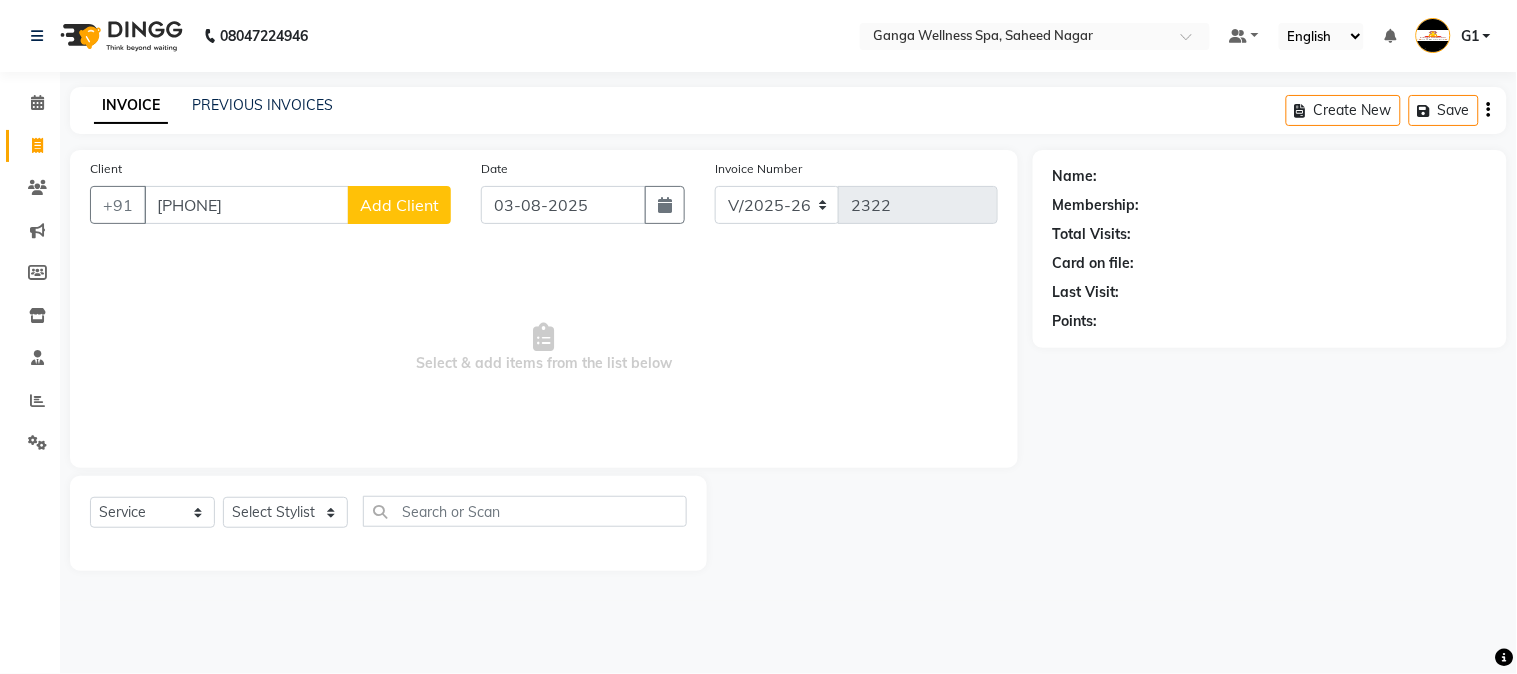 click on "Add Client" 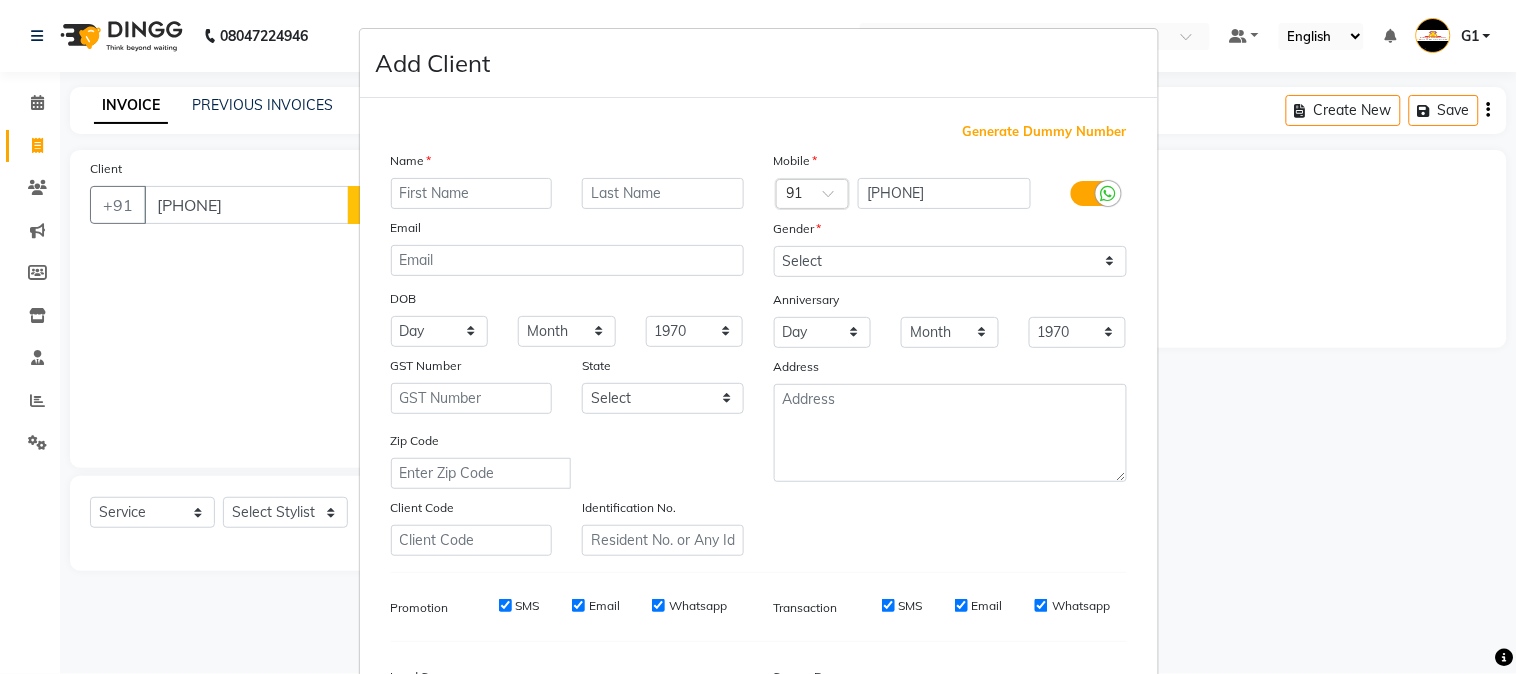 click at bounding box center [472, 193] 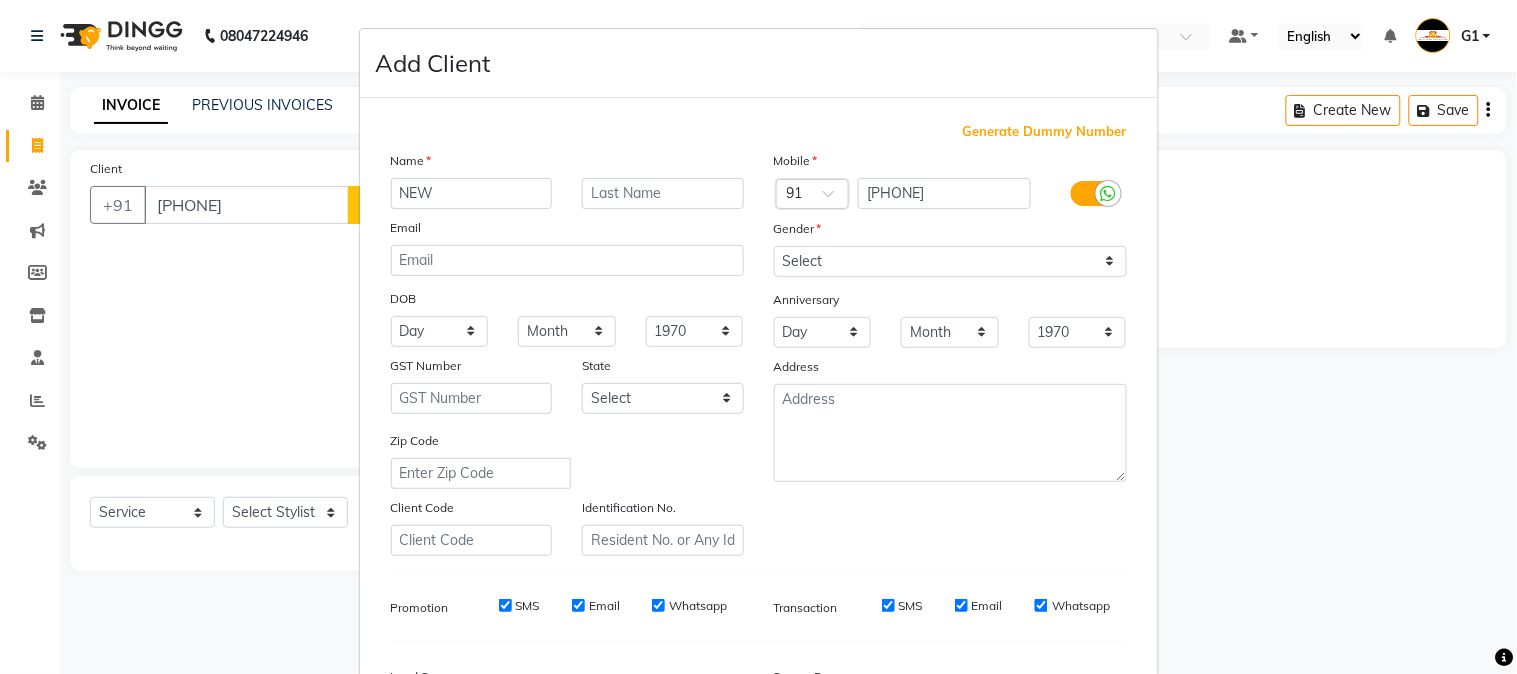 type on "NEW" 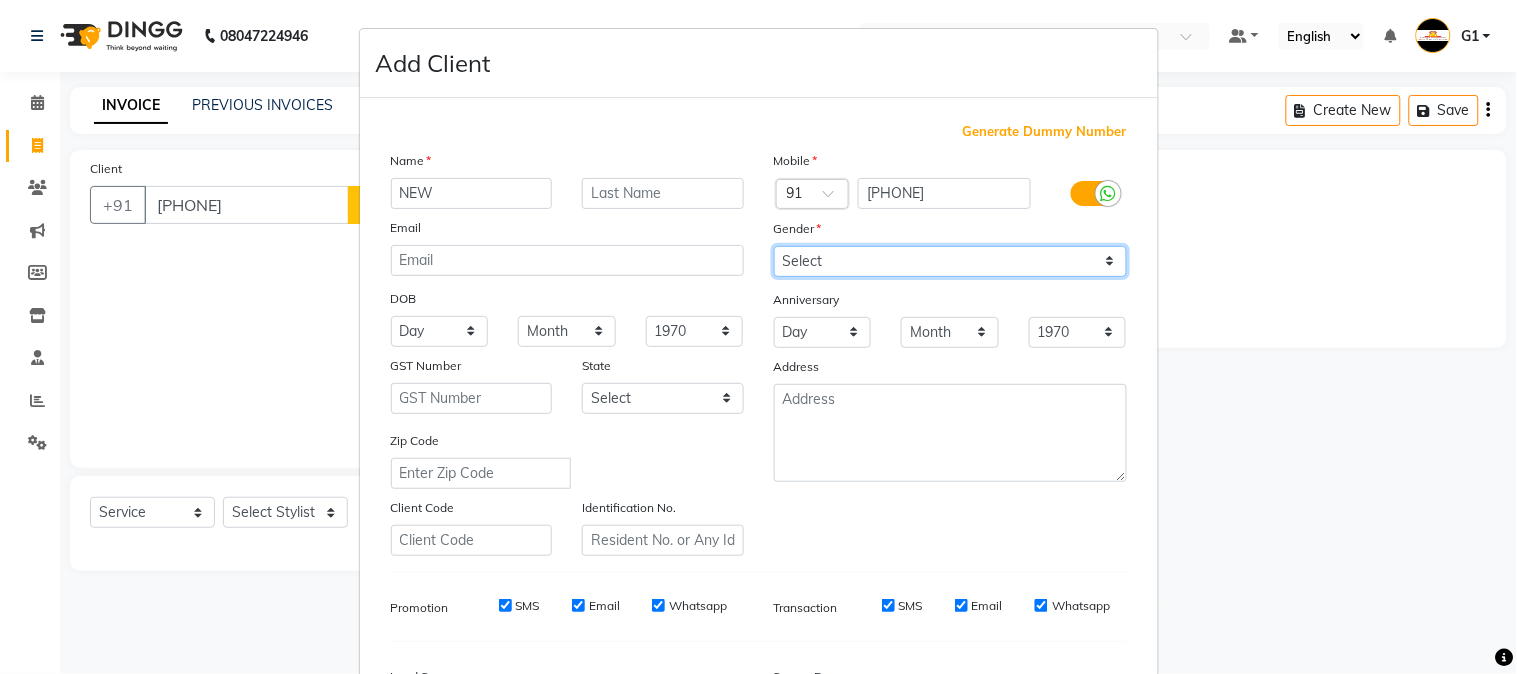 click on "Select Male Female Other Prefer Not To Say" at bounding box center (950, 261) 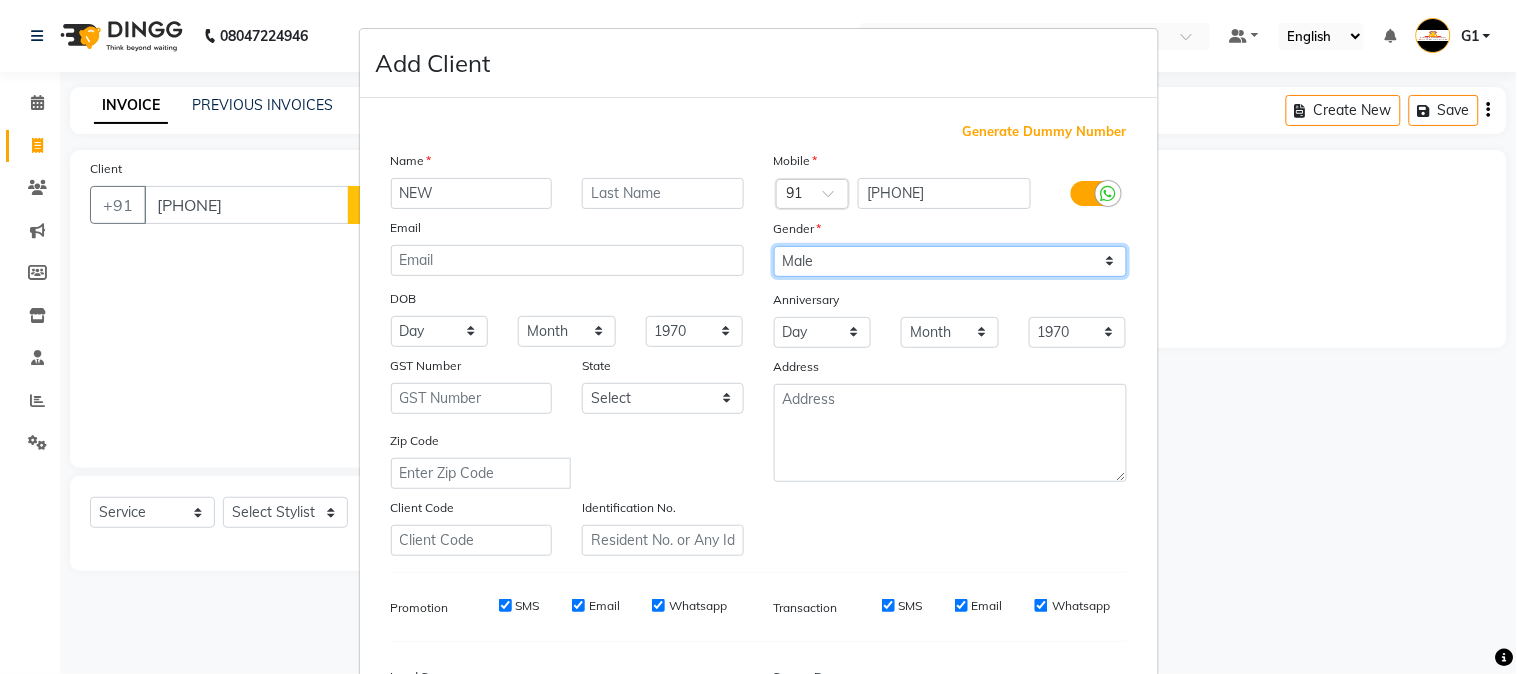 click on "Select Male Female Other Prefer Not To Say" at bounding box center [950, 261] 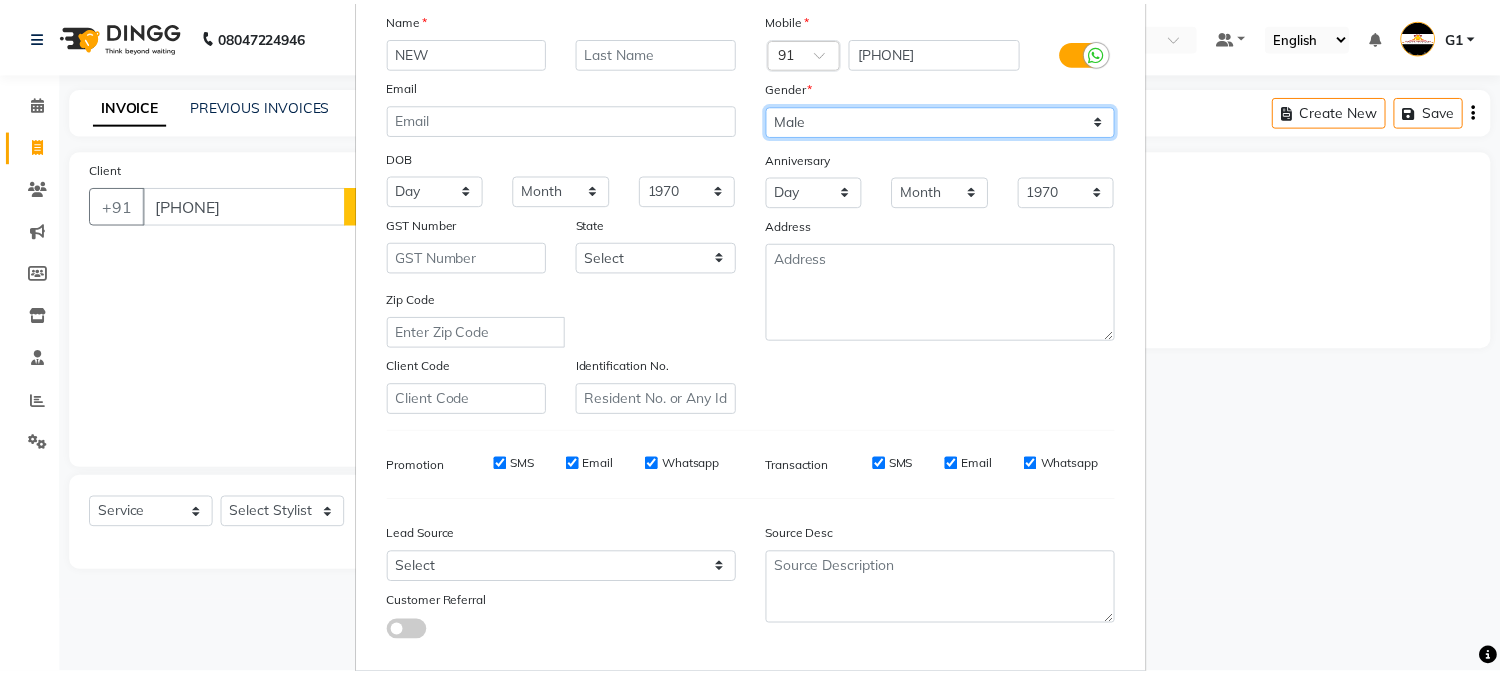 scroll, scrollTop: 250, scrollLeft: 0, axis: vertical 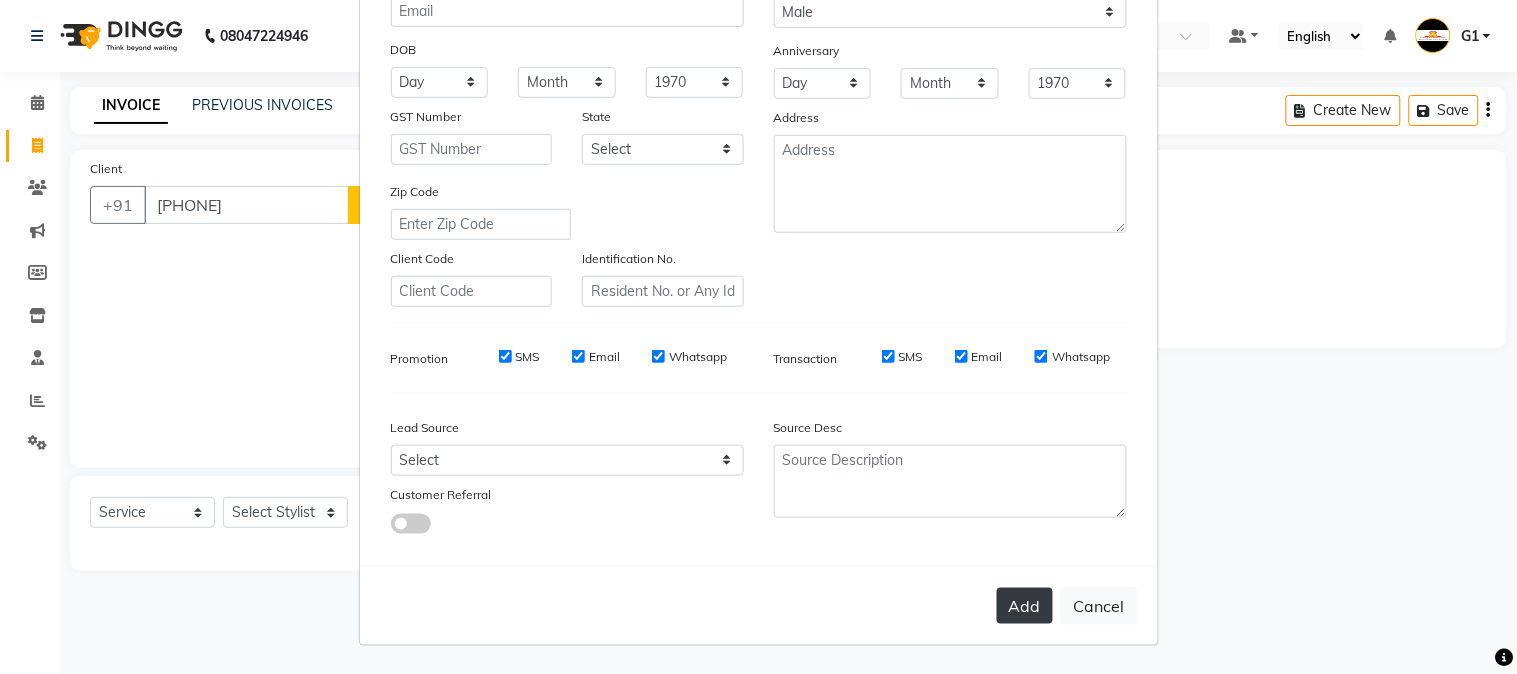 click on "Add" at bounding box center [1025, 606] 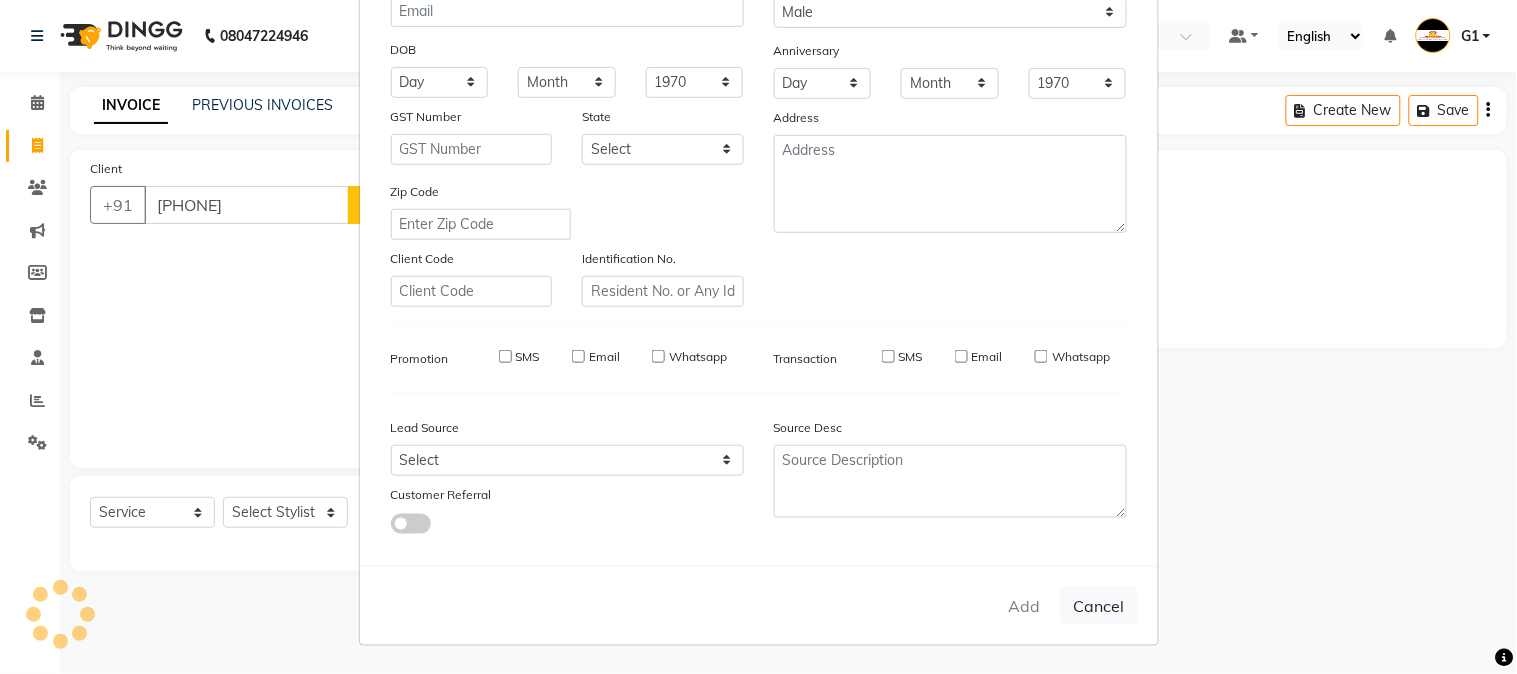 type 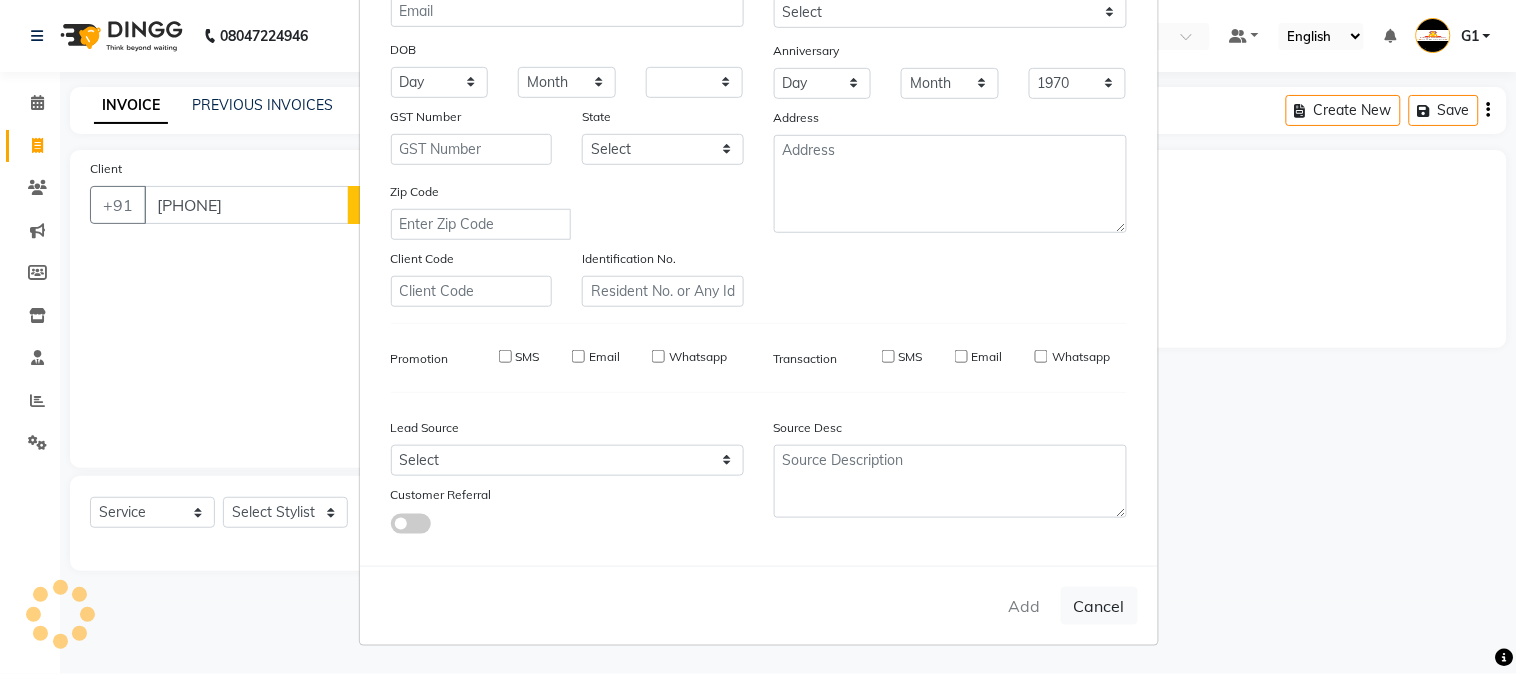 select 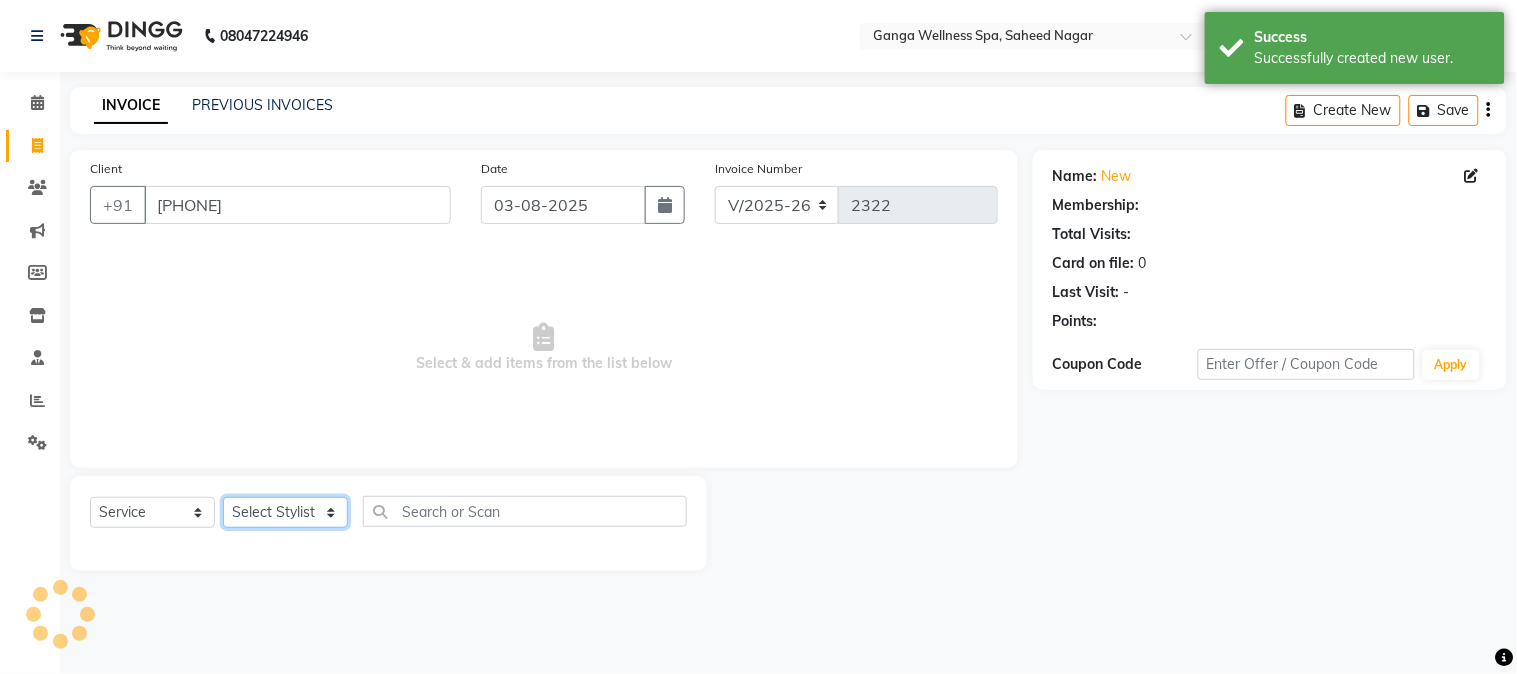 click on "Select Stylist Abhi akhil Alexa AMMY AMMY Annie anya APPI Arohi  Ayen BANCHI Bina Bina CJ CRP 1 Daina ELINA ferjana G1 G1 ONE PLUS  G1 Salon G2 Helen JEENY Jhanka Jojo Kana KEMPI KEMPI Kim krishna KTI Lili Rout Lily LINDA LIZA Martha  MELODY MERRY  minu Moon nancy Noiny pinkey Pradeep Prity  Riya ROOZ  Sony steffy SUCHI  Surren Sir Sushree Swapna Umpi upashana Zouli" 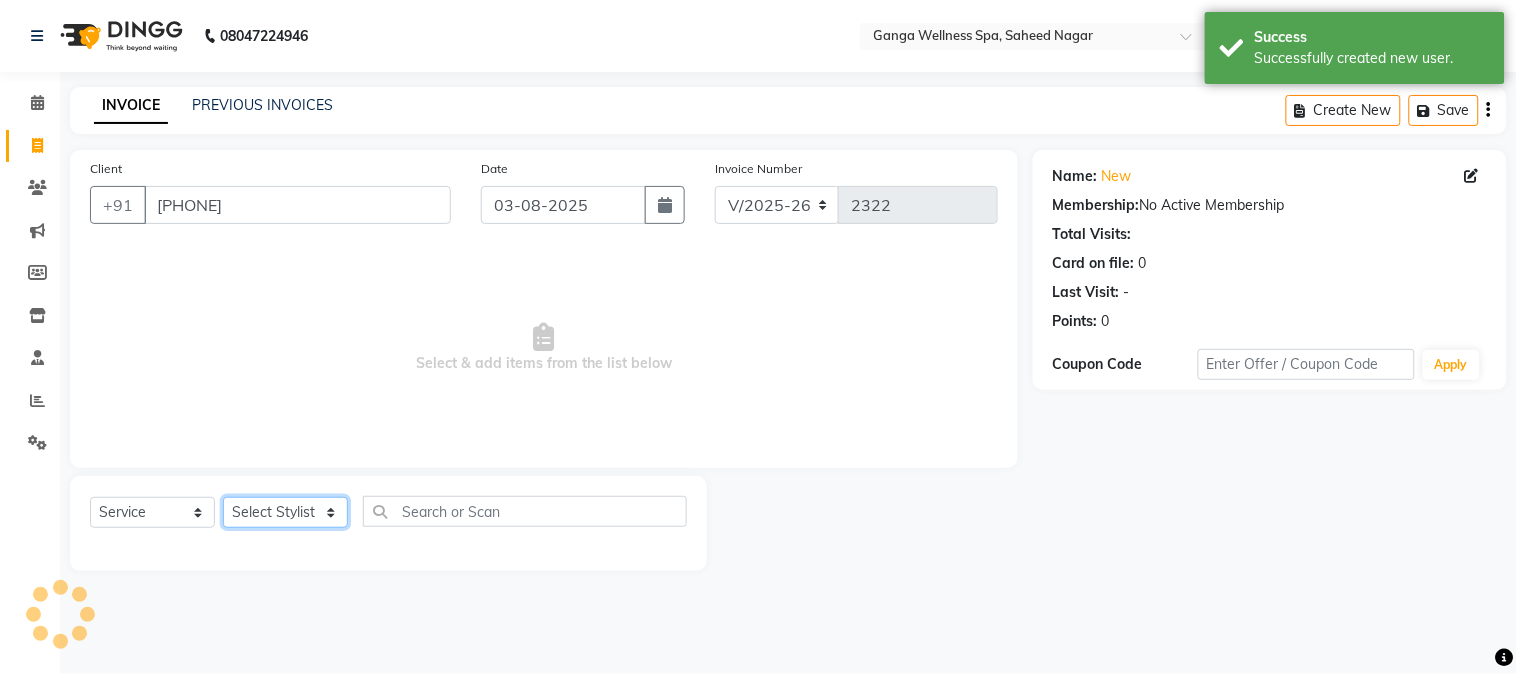 select on "54051" 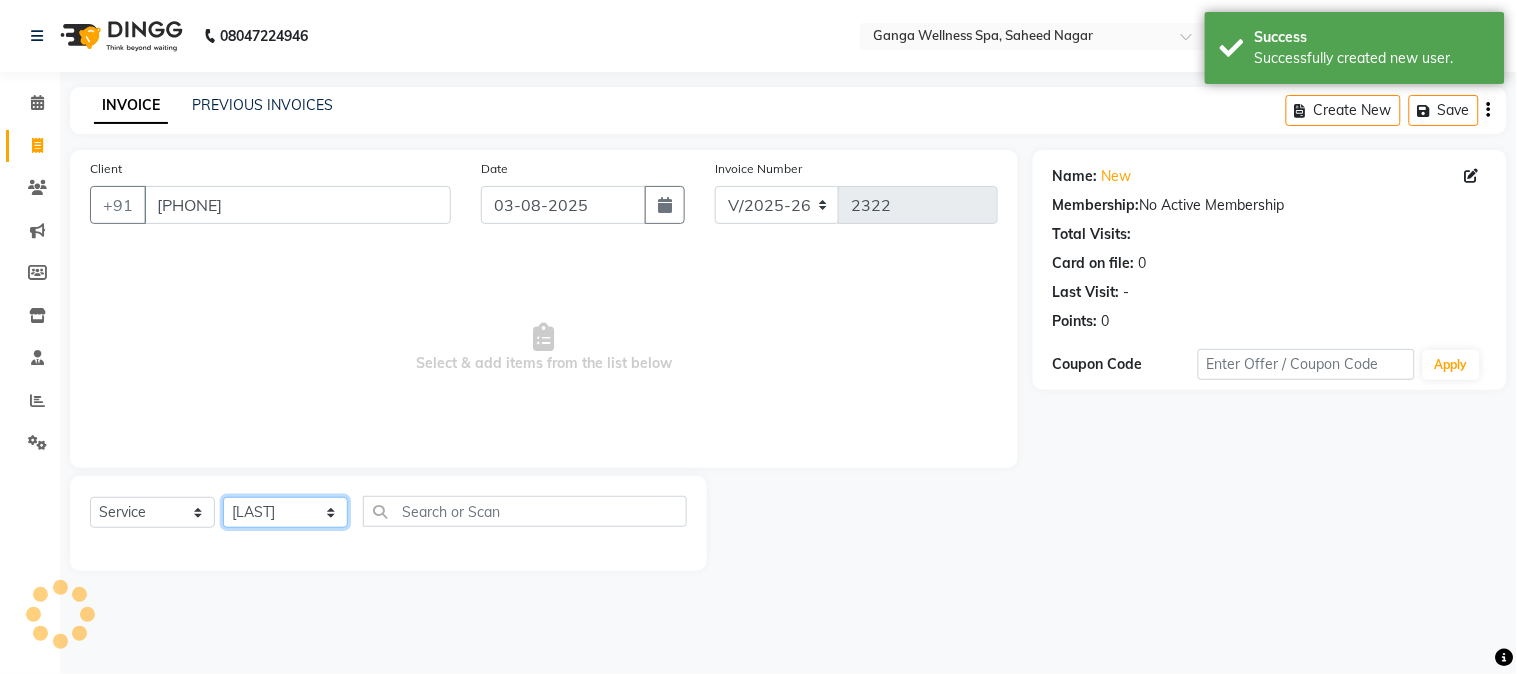click on "Select Stylist Abhi akhil Alexa AMMY AMMY Annie anya APPI Arohi  Ayen BANCHI Bina Bina CJ CRP 1 Daina ELINA ferjana G1 G1 ONE PLUS  G1 Salon G2 Helen JEENY Jhanka Jojo Kana KEMPI KEMPI Kim krishna KTI Lili Rout Lily LINDA LIZA Martha  MELODY MERRY  minu Moon nancy Noiny pinkey Pradeep Prity  Riya ROOZ  Sony steffy SUCHI  Surren Sir Sushree Swapna Umpi upashana Zouli" 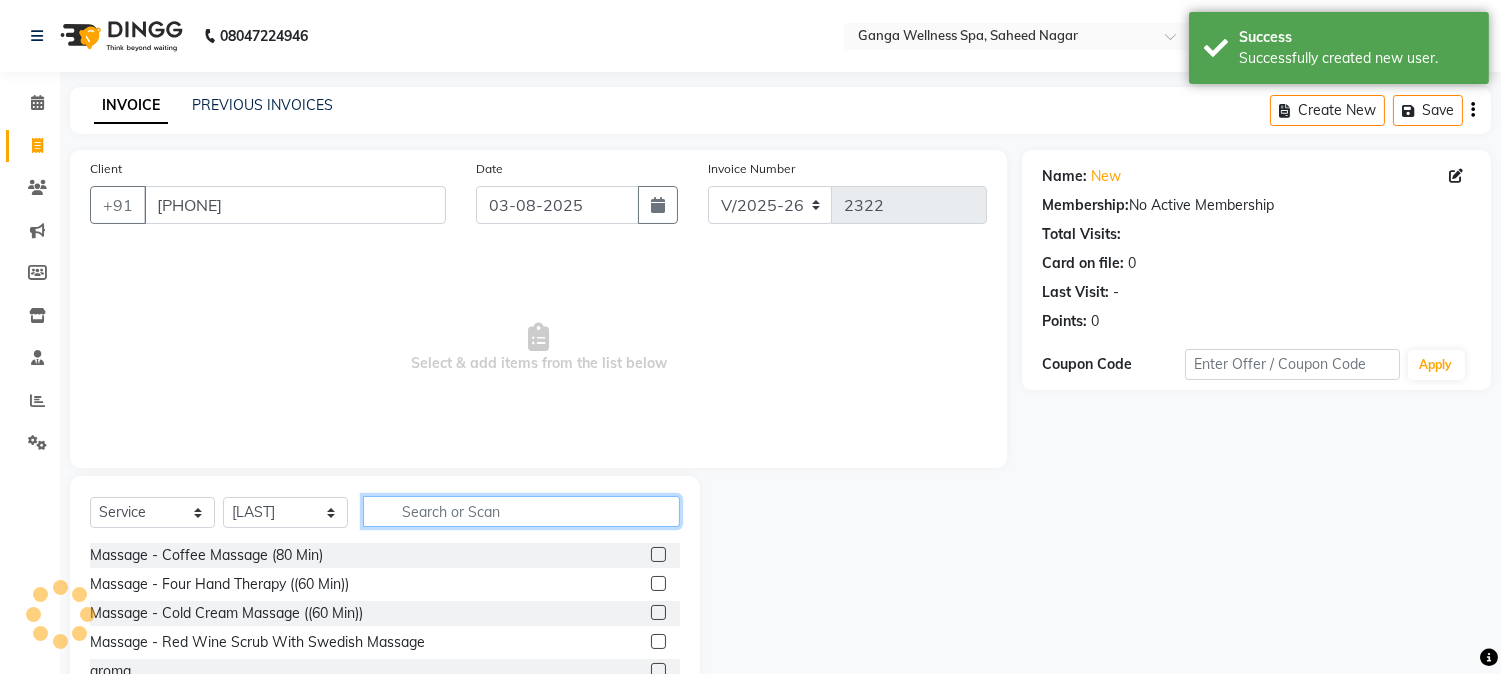 click 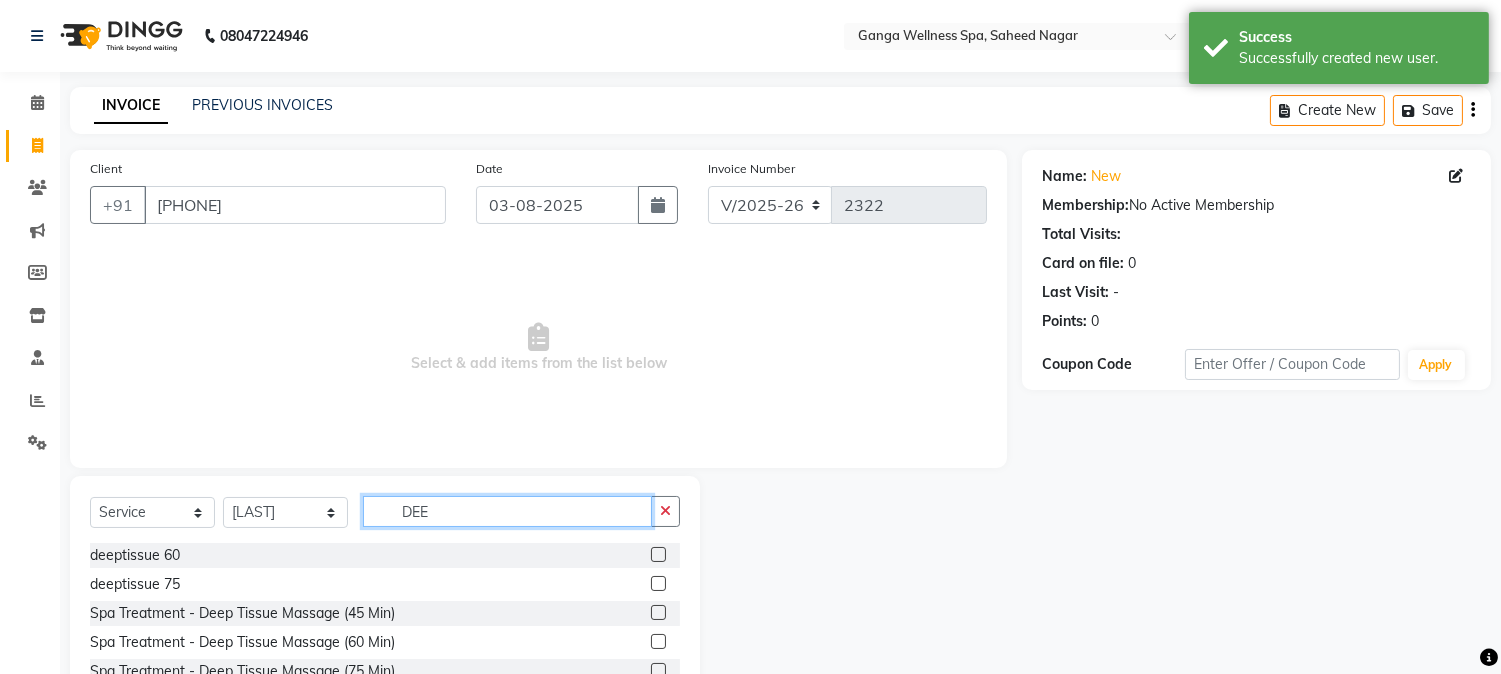 scroll, scrollTop: 101, scrollLeft: 0, axis: vertical 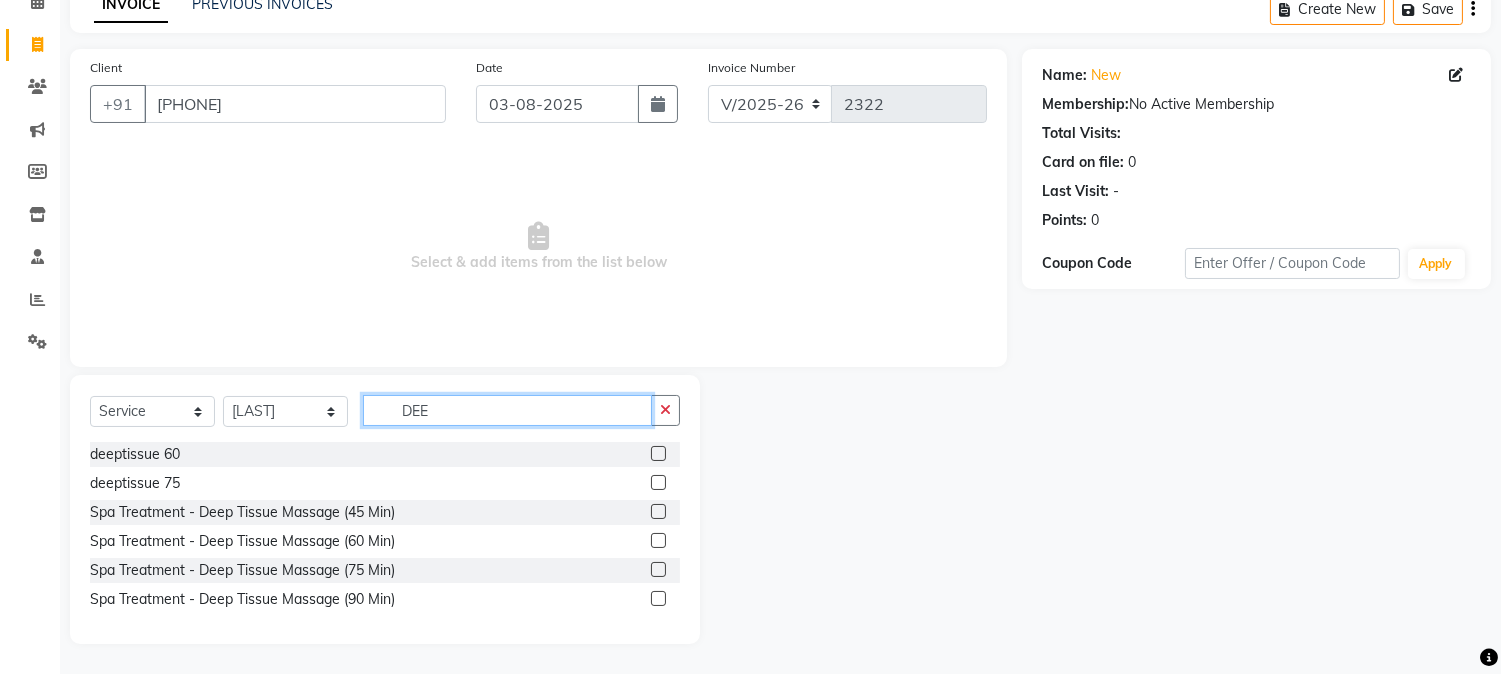 type on "DEE" 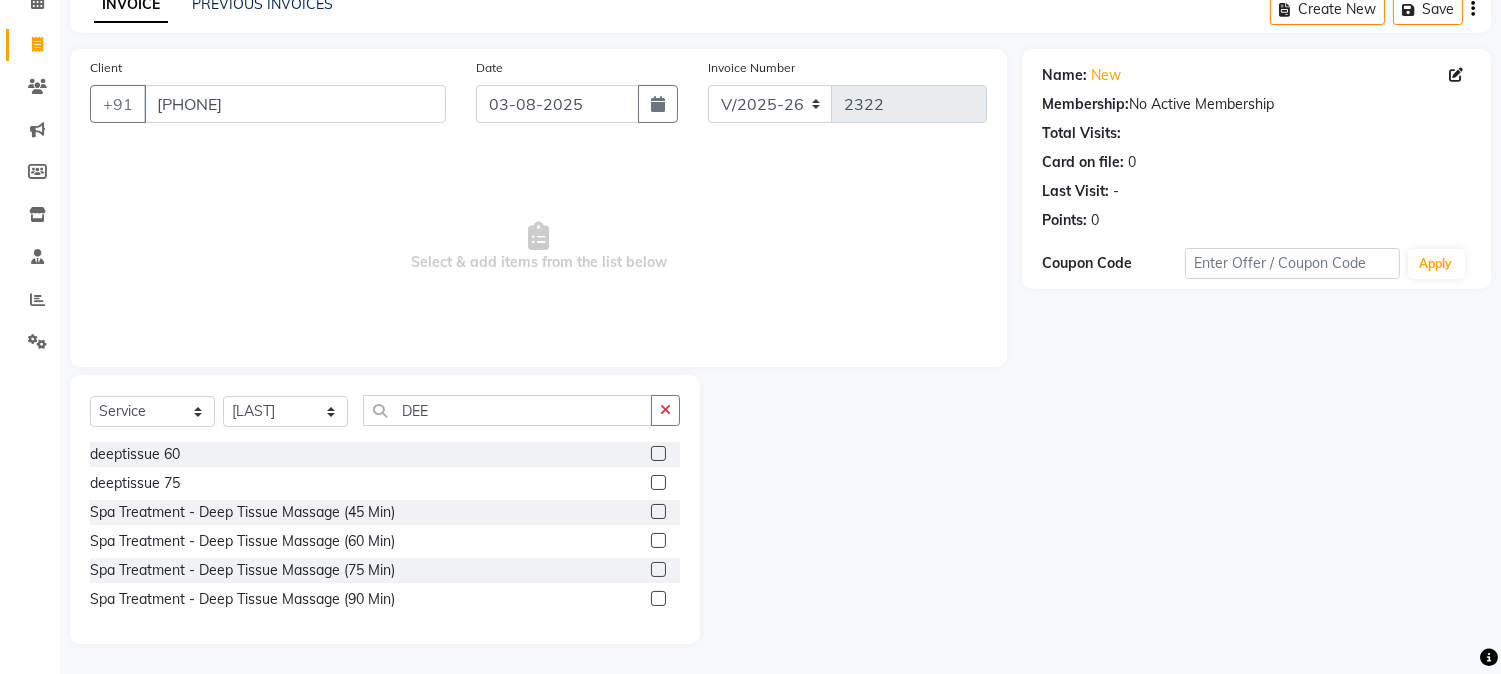 click 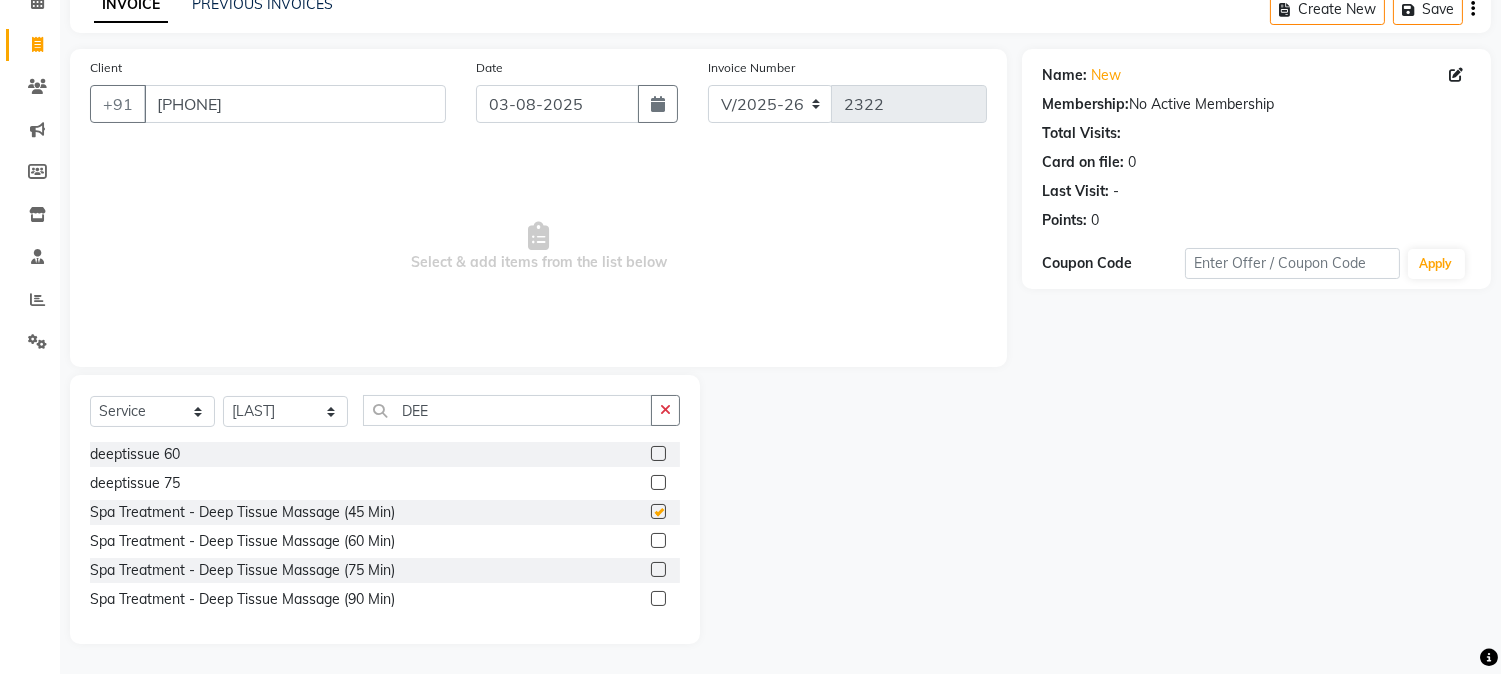 click 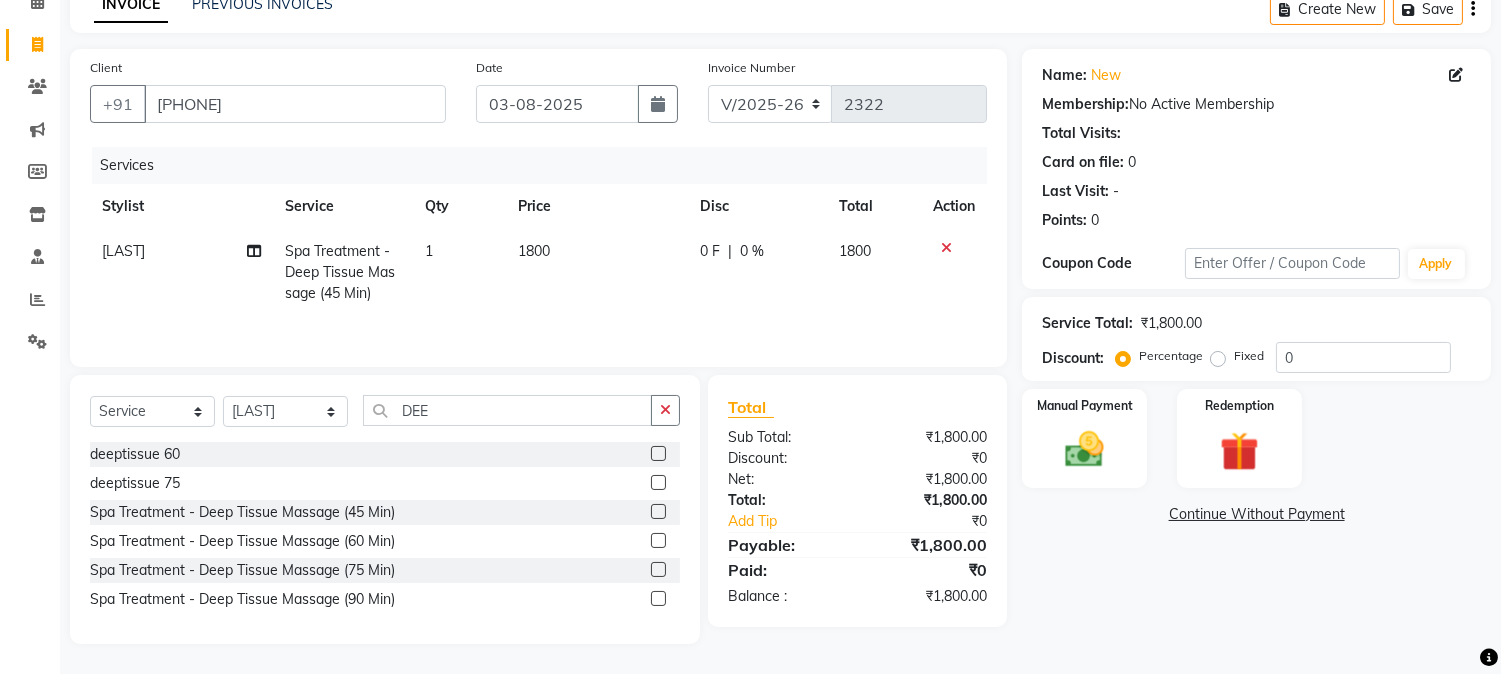 click on "Fixed" 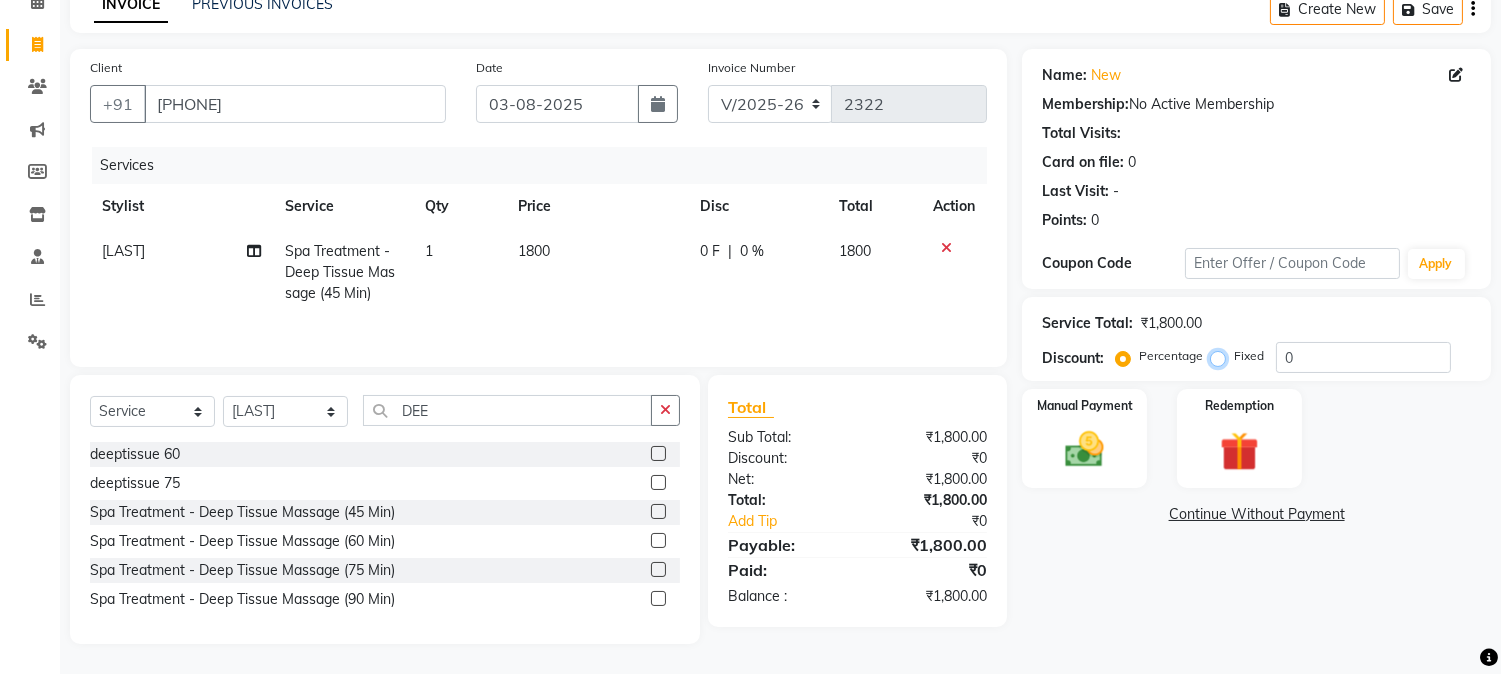 click on "Fixed" at bounding box center (1222, 356) 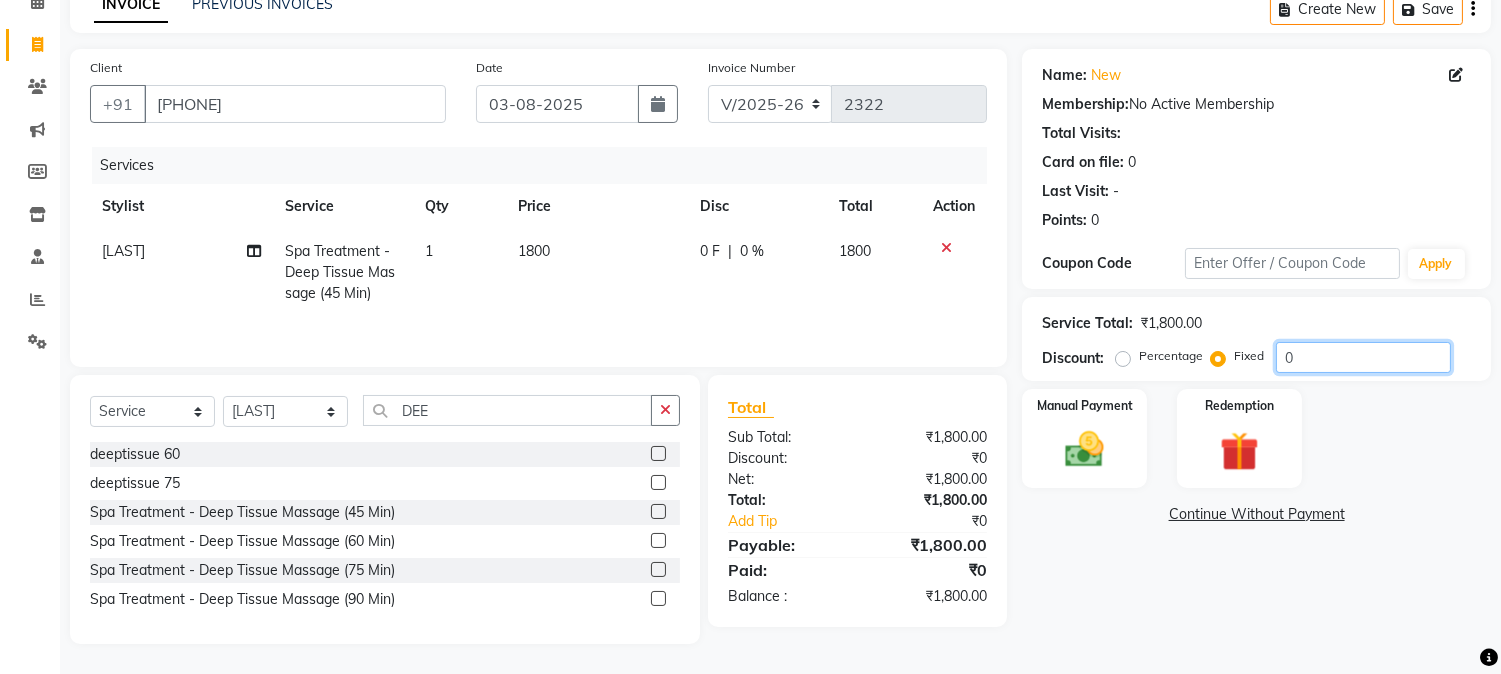 click on "0" 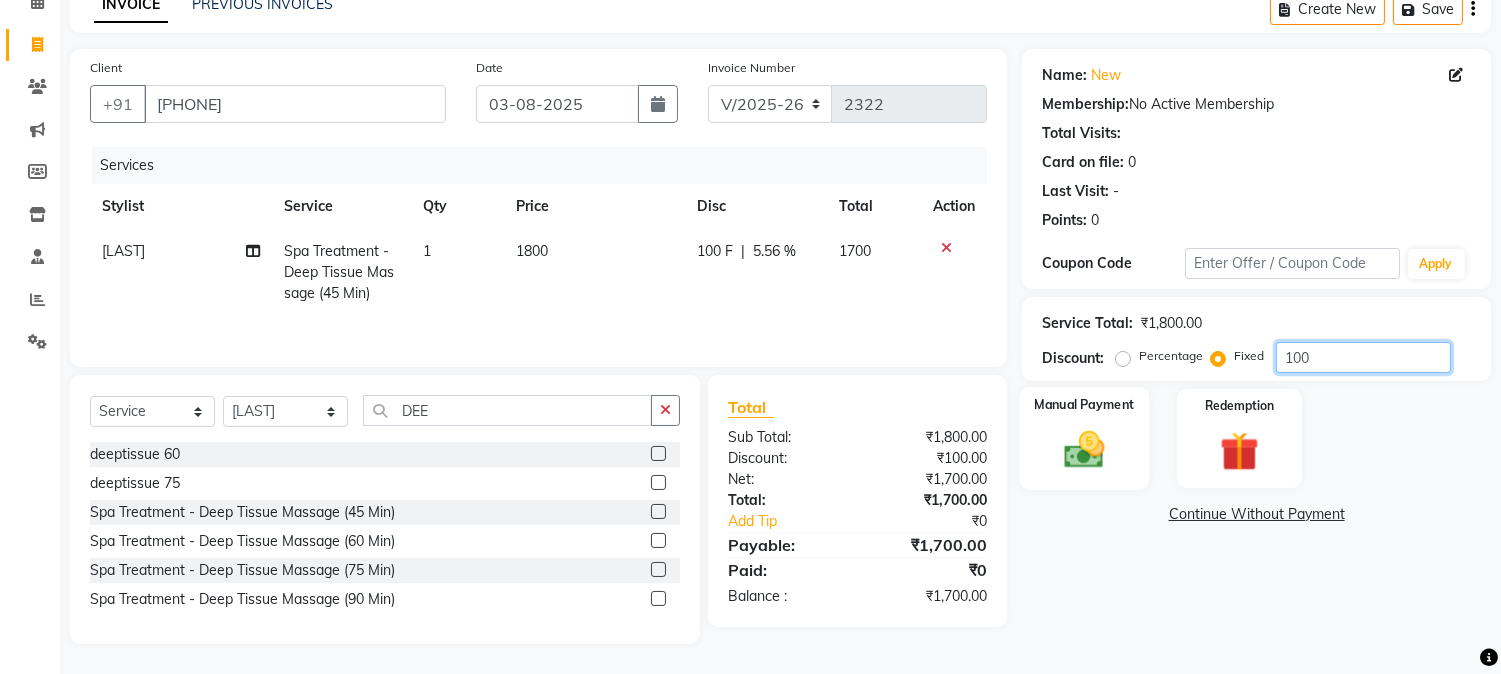type on "100" 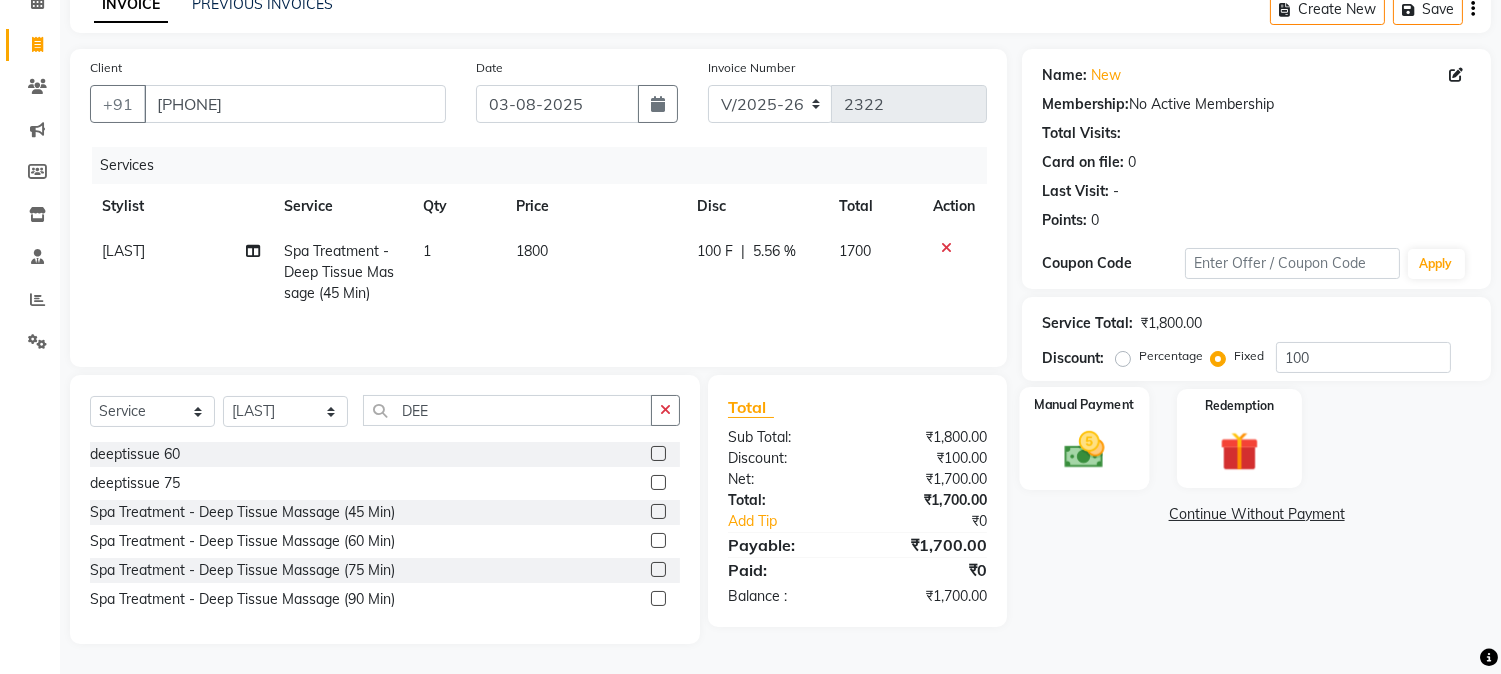 click 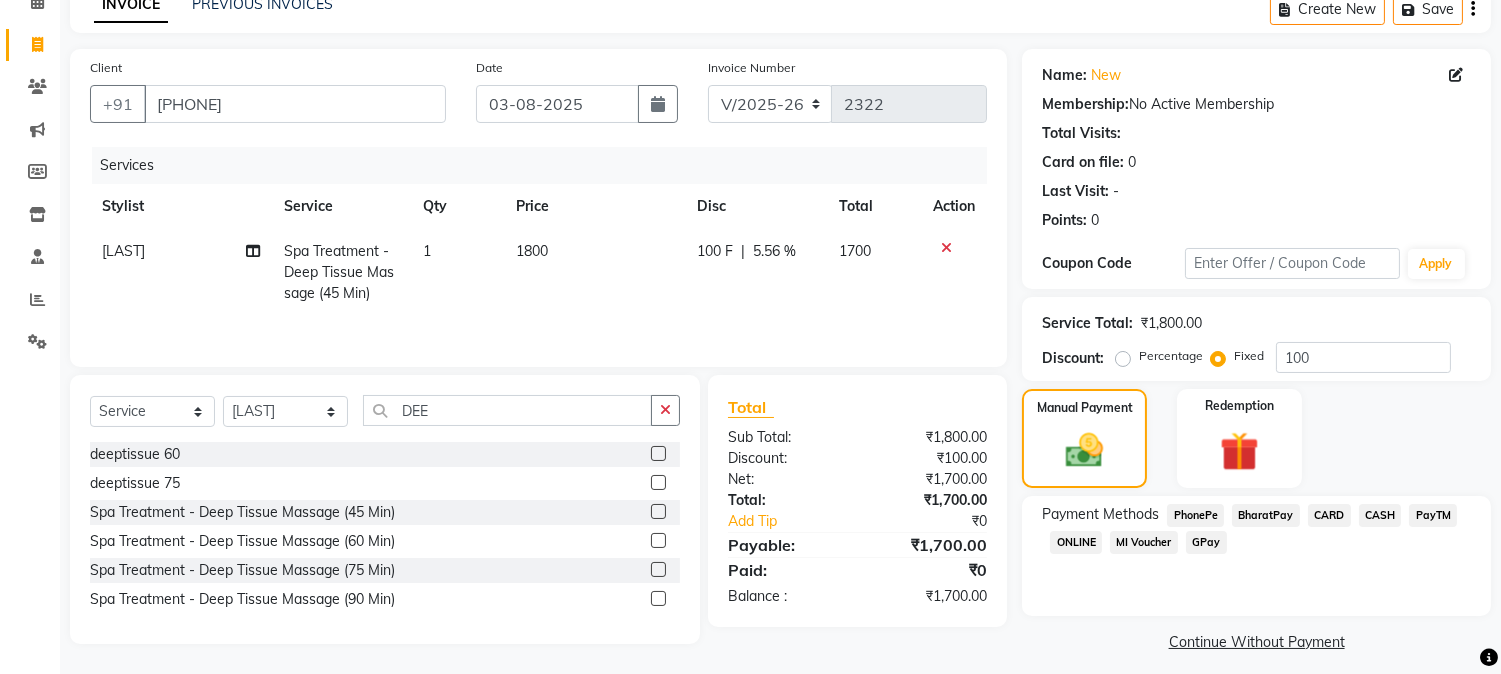 click on "CARD" 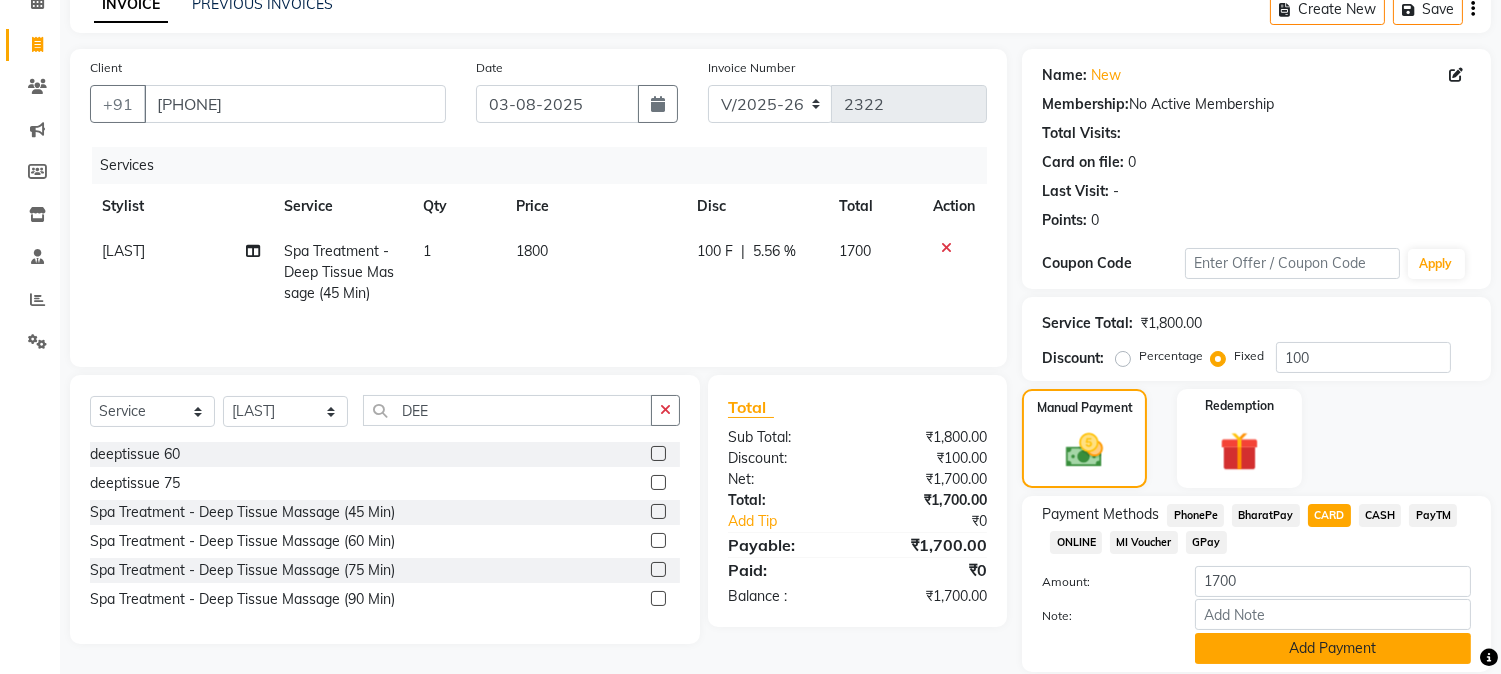 click on "Add Payment" 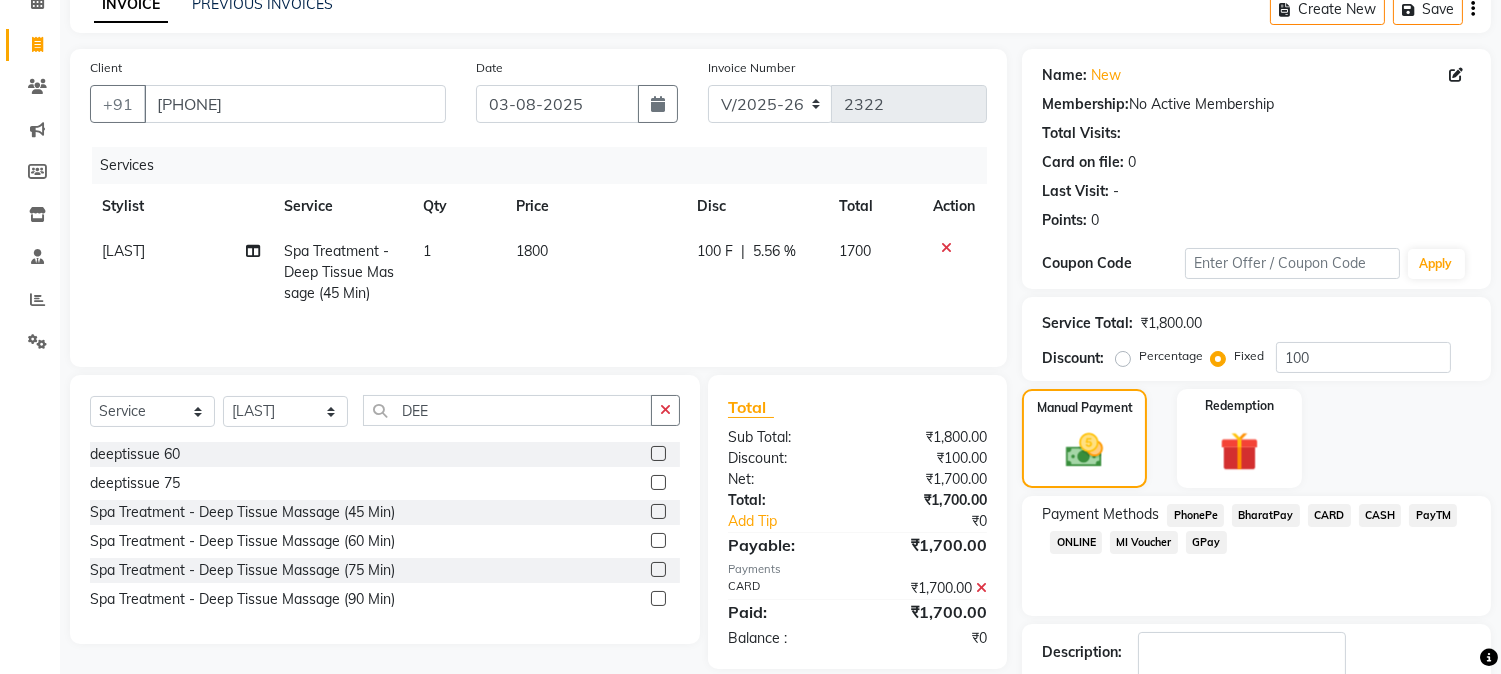 scroll, scrollTop: 225, scrollLeft: 0, axis: vertical 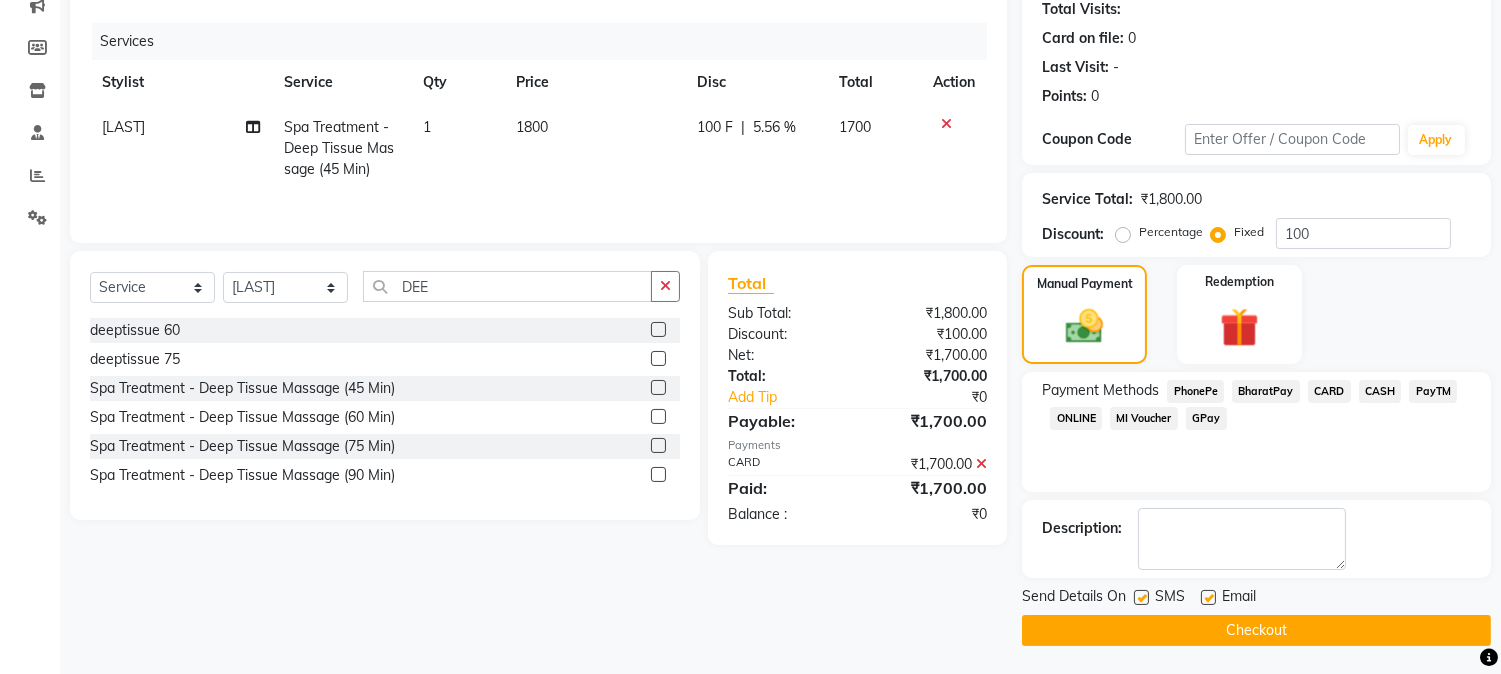 click on "Checkout" 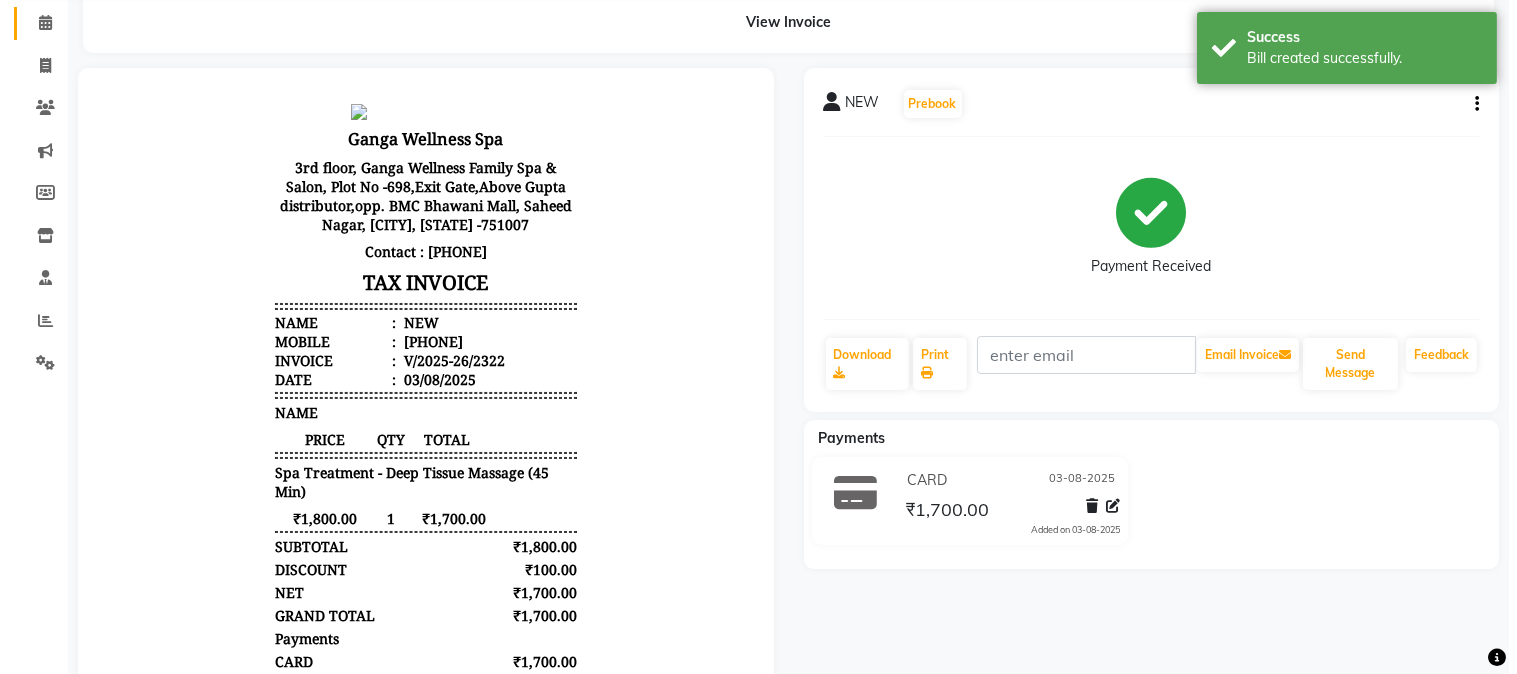 scroll, scrollTop: 0, scrollLeft: 0, axis: both 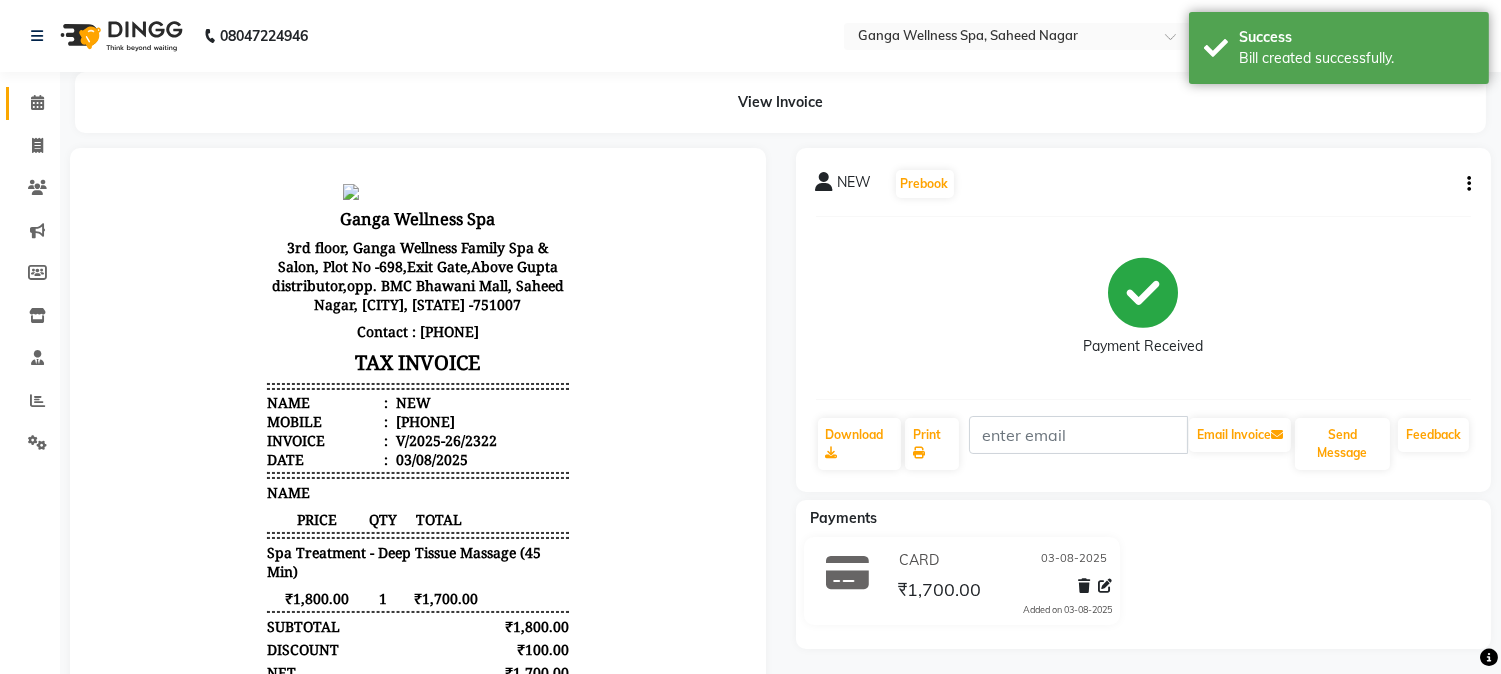 click on "Calendar" 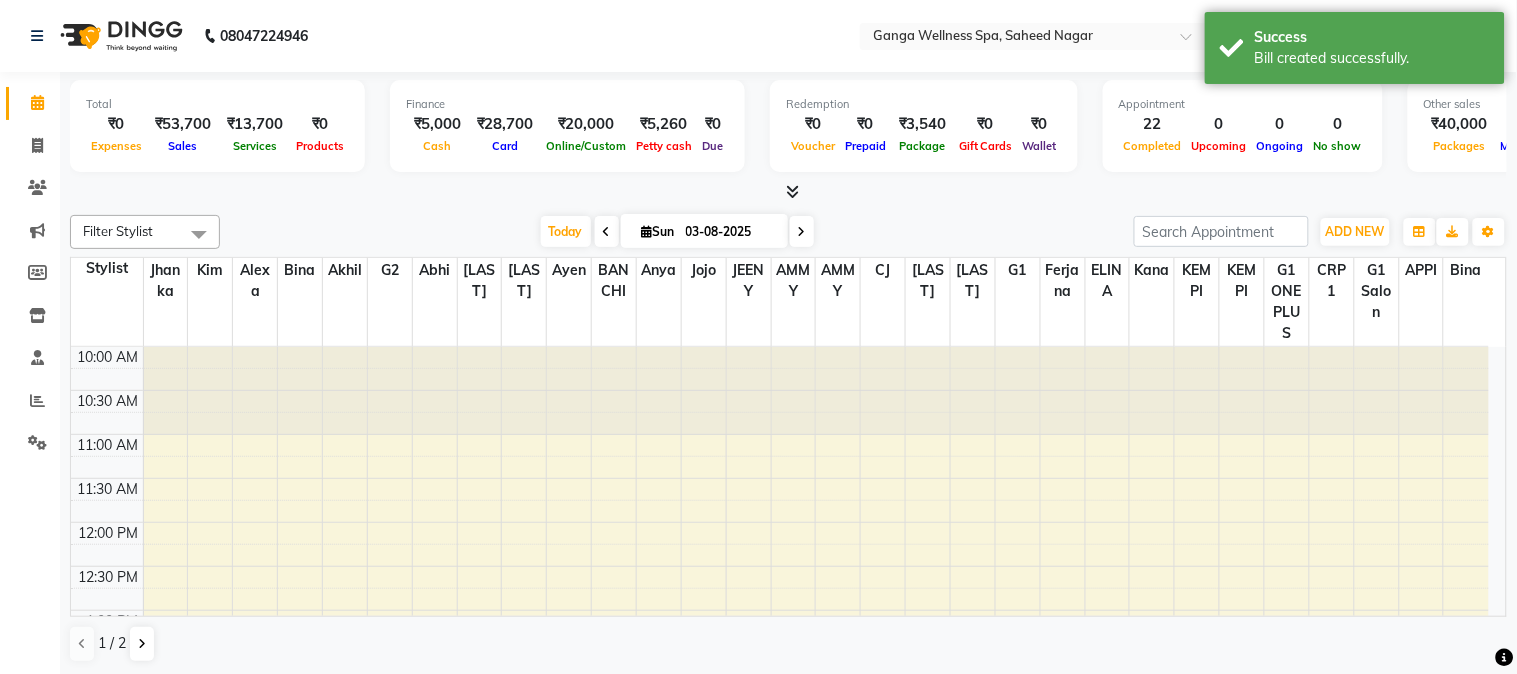scroll, scrollTop: 753, scrollLeft: 0, axis: vertical 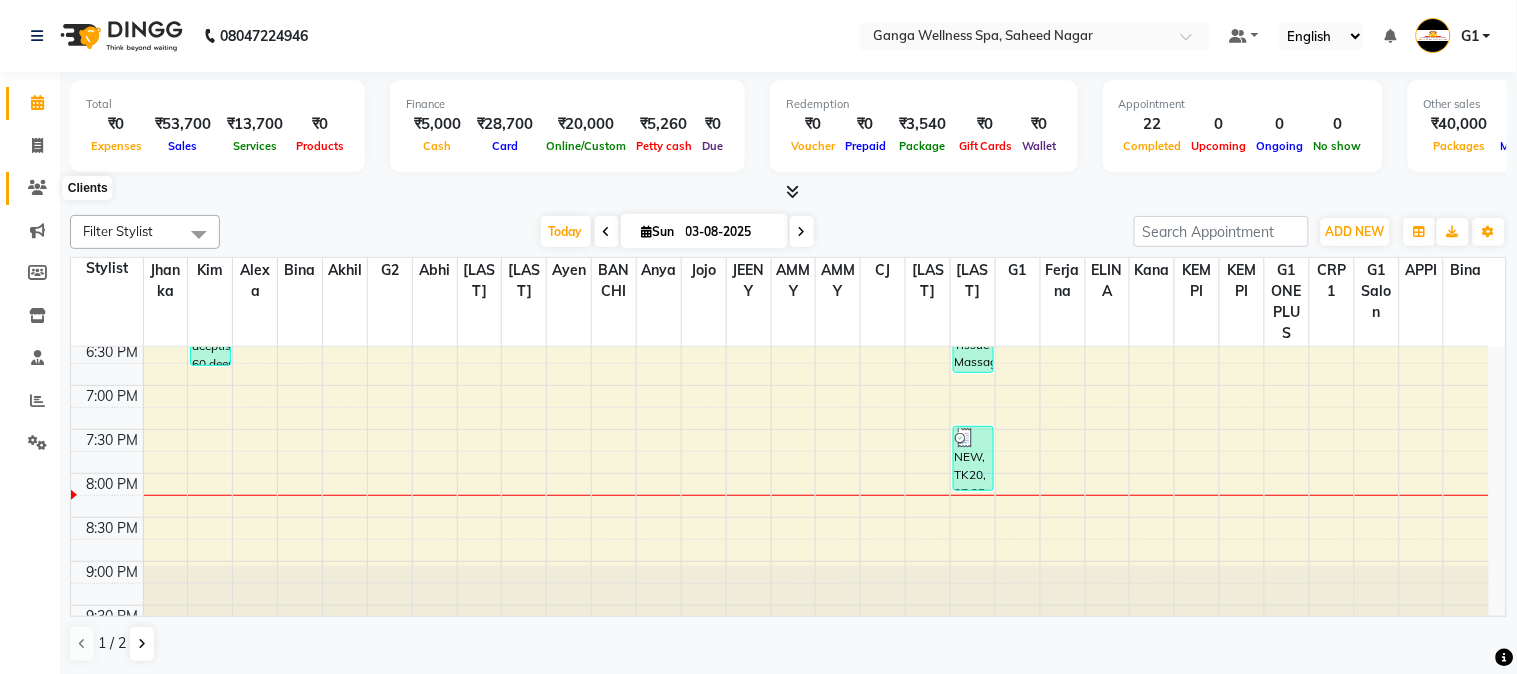 click 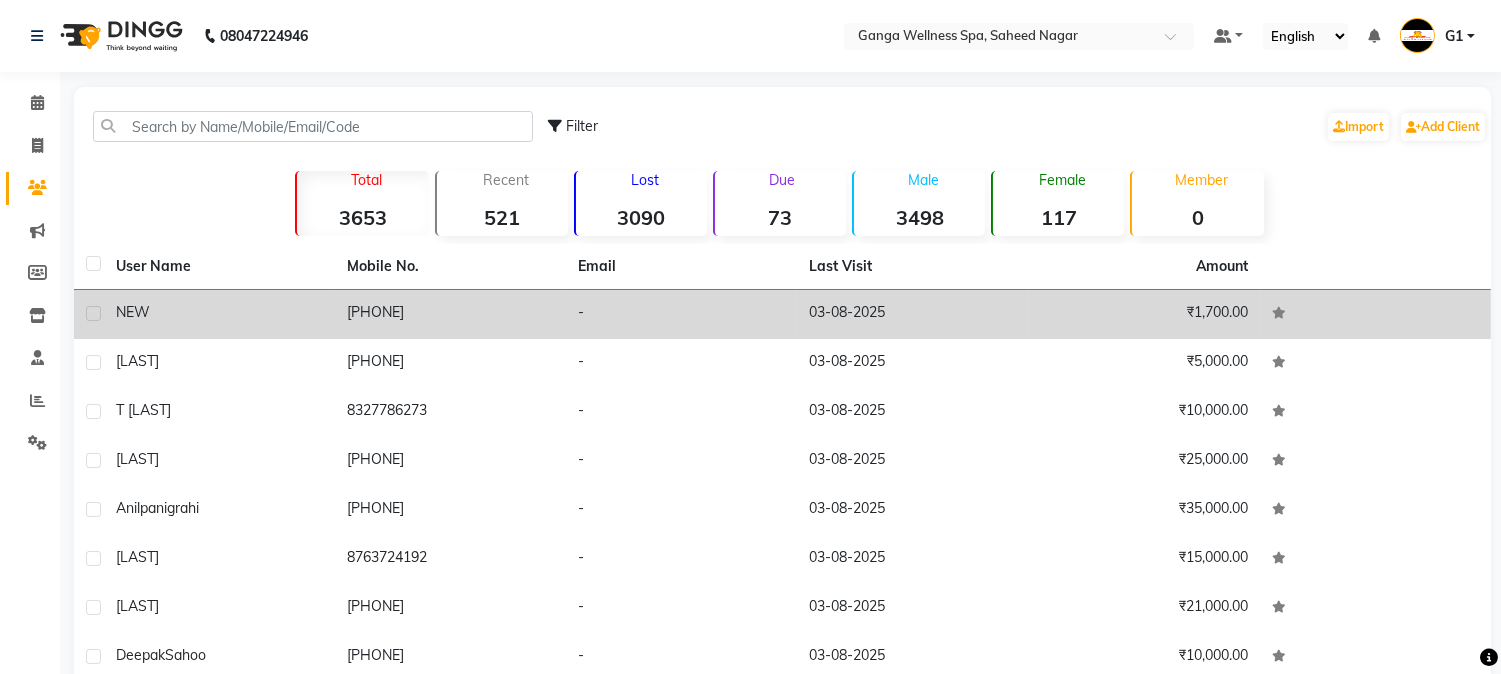 click on "NEW" 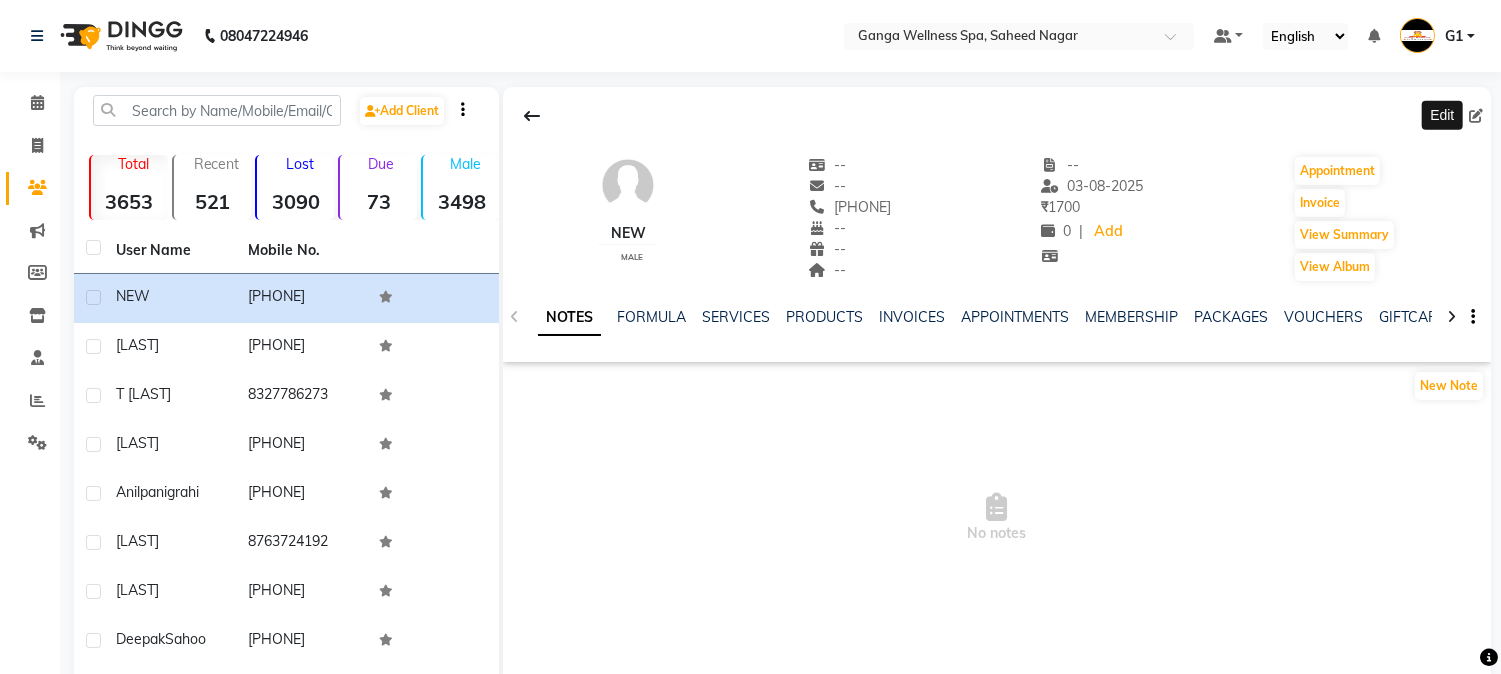 click 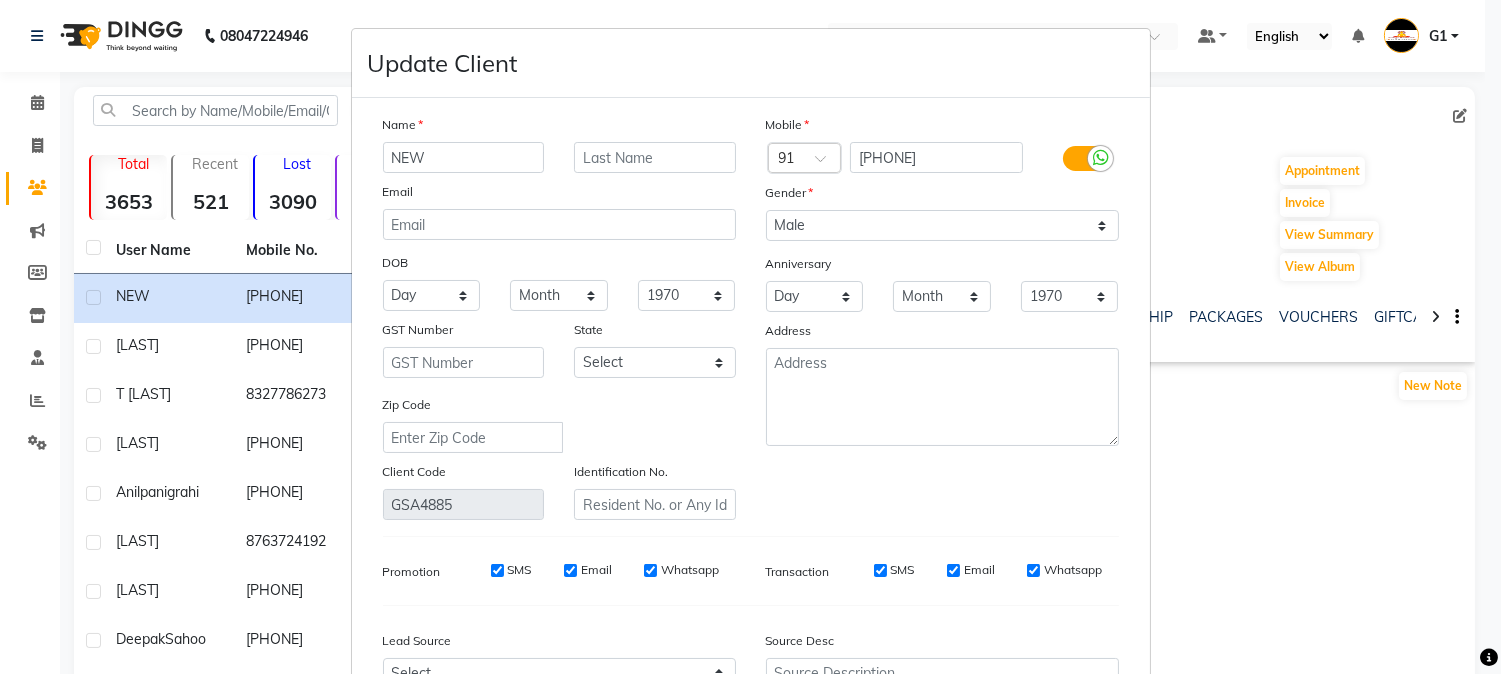click on "Update Client Name NEW Email DOB Day 01 02 03 04 05 06 07 08 09 10 11 12 13 14 15 16 17 18 19 20 21 22 23 24 25 26 27 28 29 30 31 Month January February March April May June July August September October November December 1940 1941 1942 1943 1944 1945 1946 1947 1948 1949 1950 1951 1952 1953 1954 1955 1956 1957 1958 1959 1960 1961 1962 1963 1964 1965 1966 1967 1968 1969 1970 1971 1972 1973 1974 1975 1976 1977 1978 1979 1980 1981 1982 1983 1984 1985 1986 1987 1988 1989 1990 1991 1992 1993 1994 1995 1996 1997 1998 1999 2000 2001 2002 2003 2004 2005 2006 2007 2008 2009 2010 2011 2012 2013 2014 2015 2016 2017 2018 2019 2020 2021 2022 2023 2024 GST Number State Select Andaman and Nicobar Islands Andhra Pradesh Arunachal Pradesh Assam Bihar Chandigarh Chhattisgarh Dadra and Nagar Haveli Daman and Diu Delhi Goa Gujarat Haryana Himachal Pradesh Jammu and Kashmir Jharkhand Karnataka Kerala Lakshadweep Madhya Pradesh Maharashtra Manipur Meghalaya Mizoram Nagaland Odisha Pondicherry Punjab Rajasthan Sikkim Tamil Nadu ×" at bounding box center [750, 337] 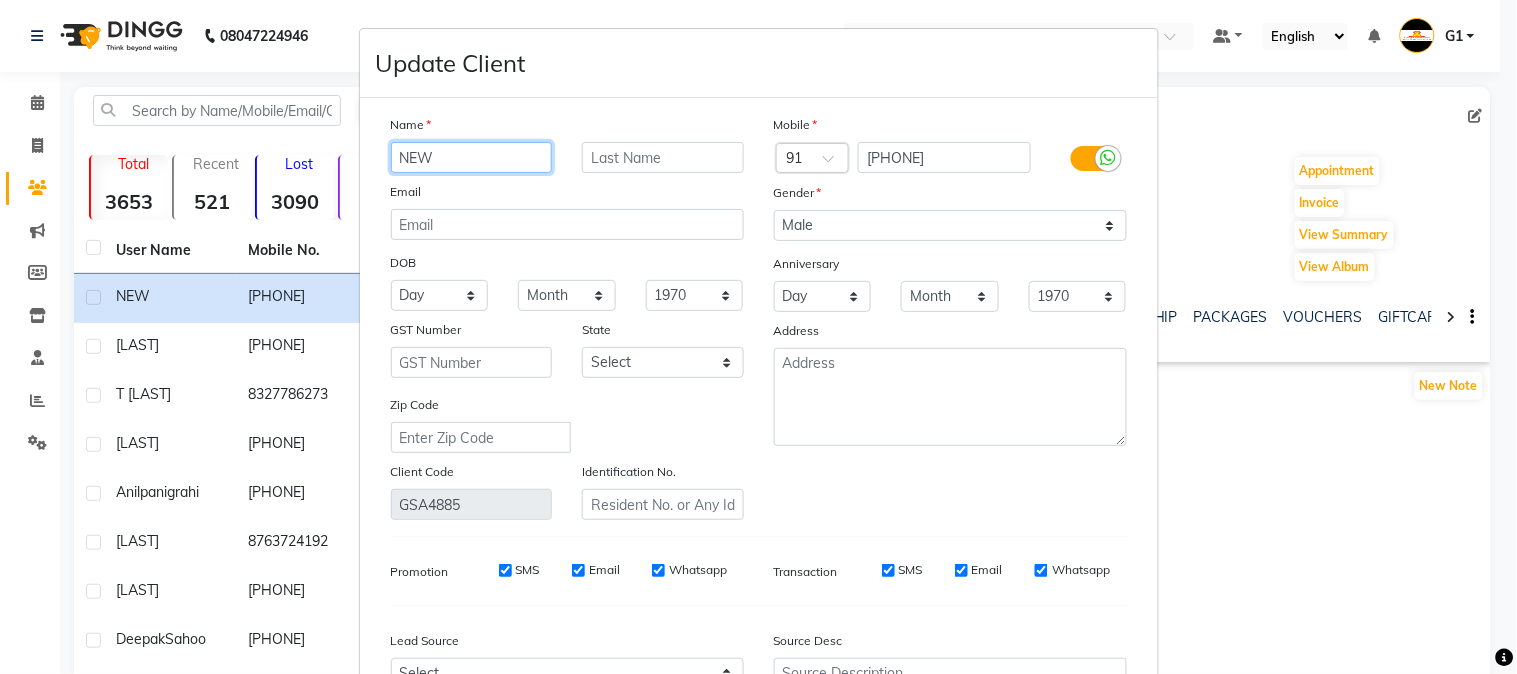 click on "NEW" at bounding box center (472, 157) 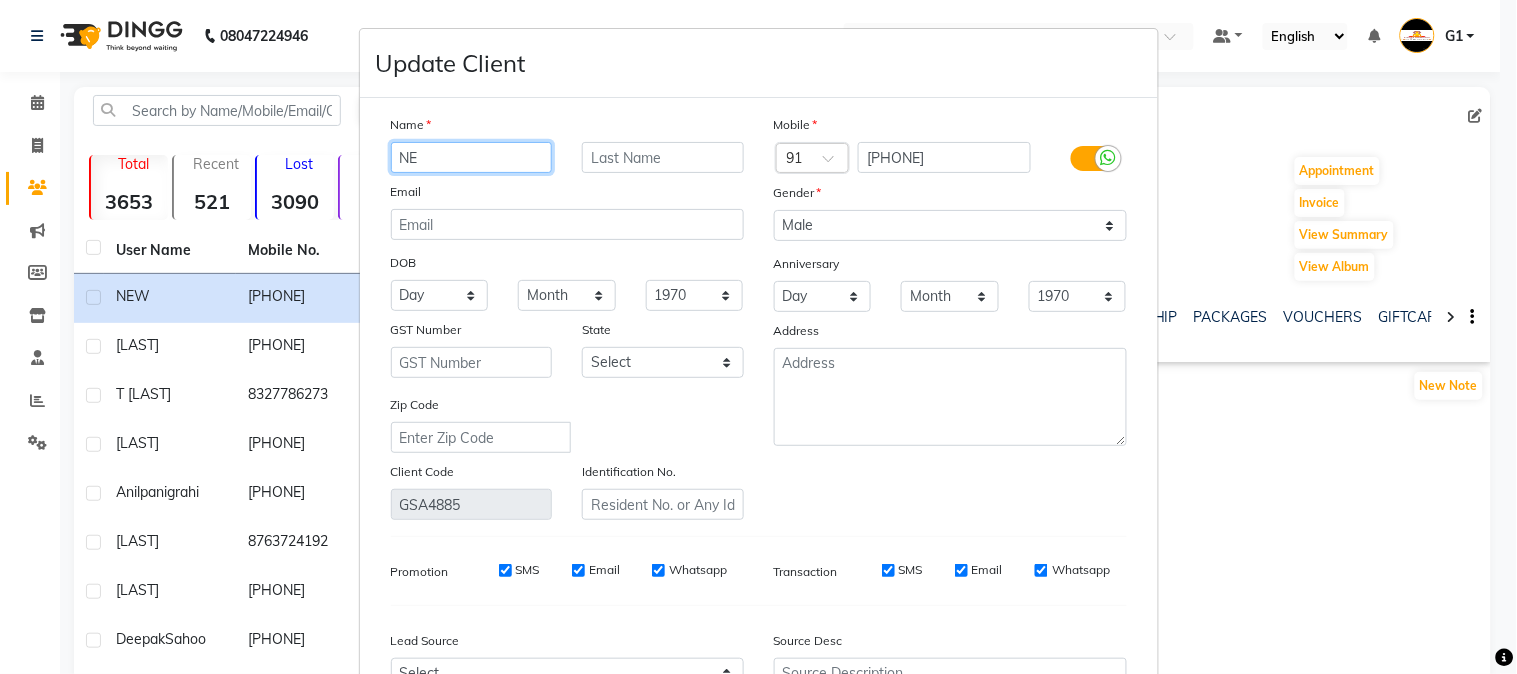type on "N" 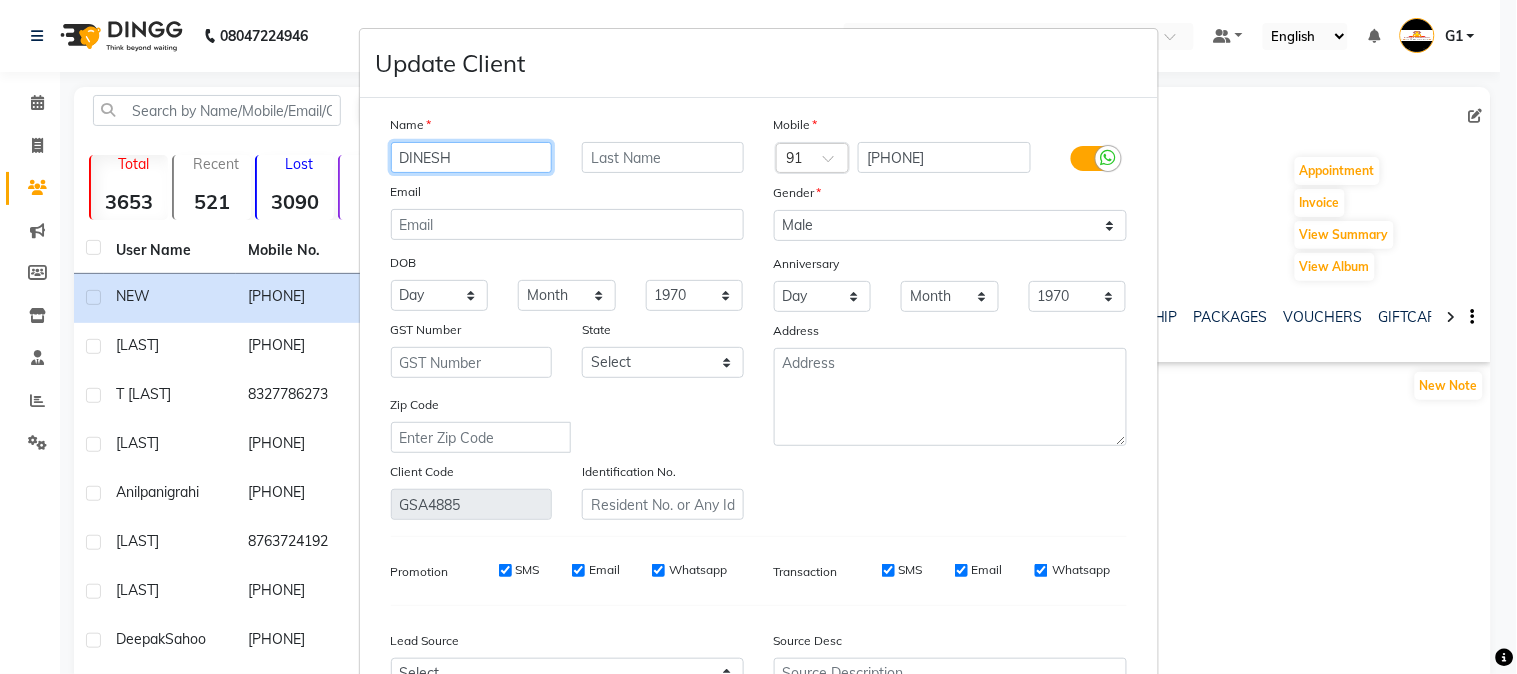 scroll, scrollTop: 215, scrollLeft: 0, axis: vertical 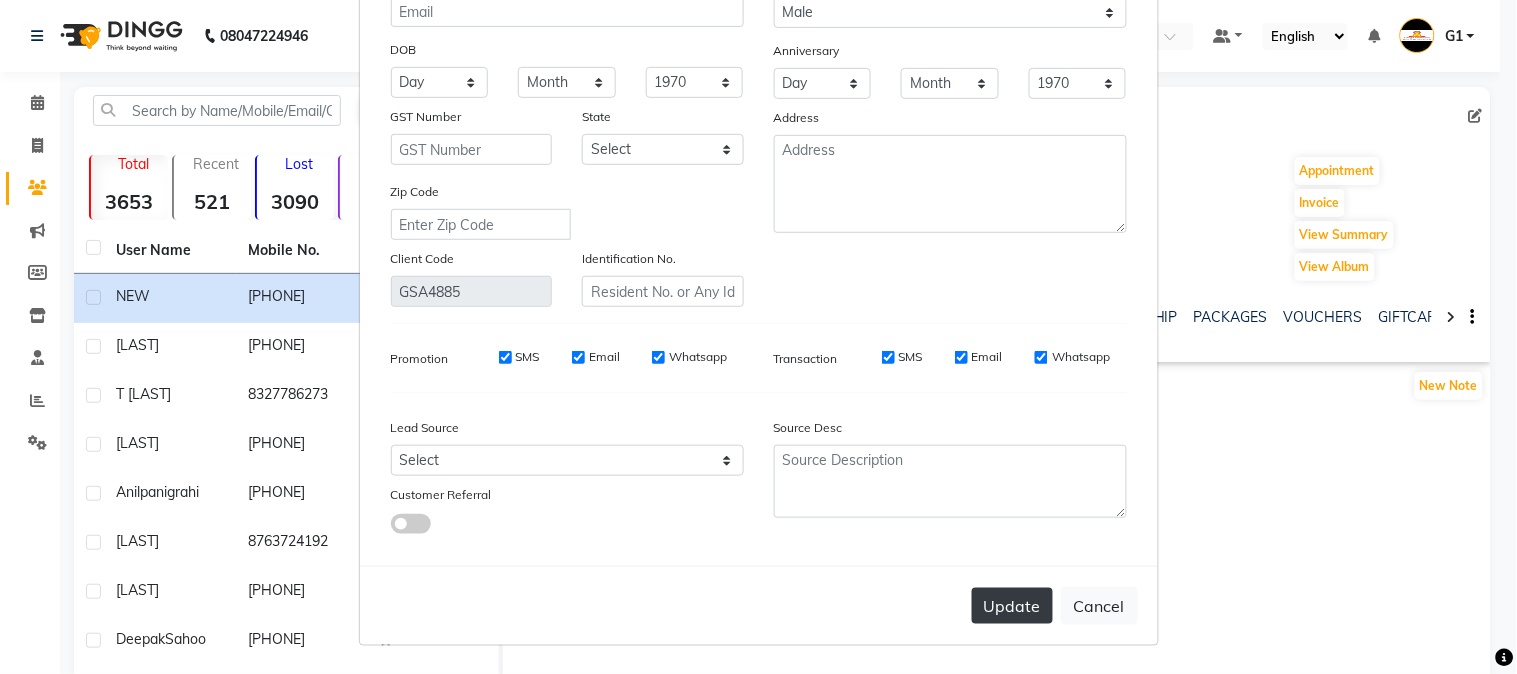 type on "DINESH" 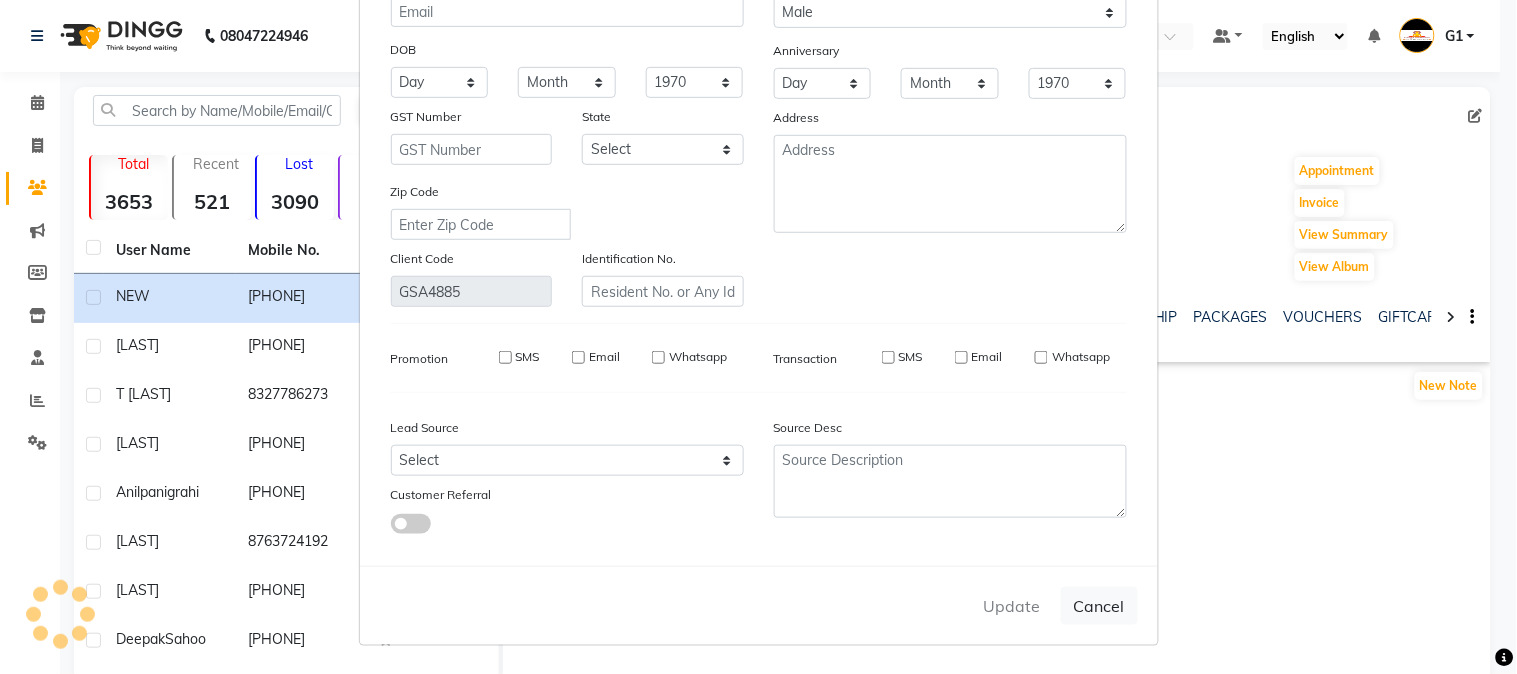 type 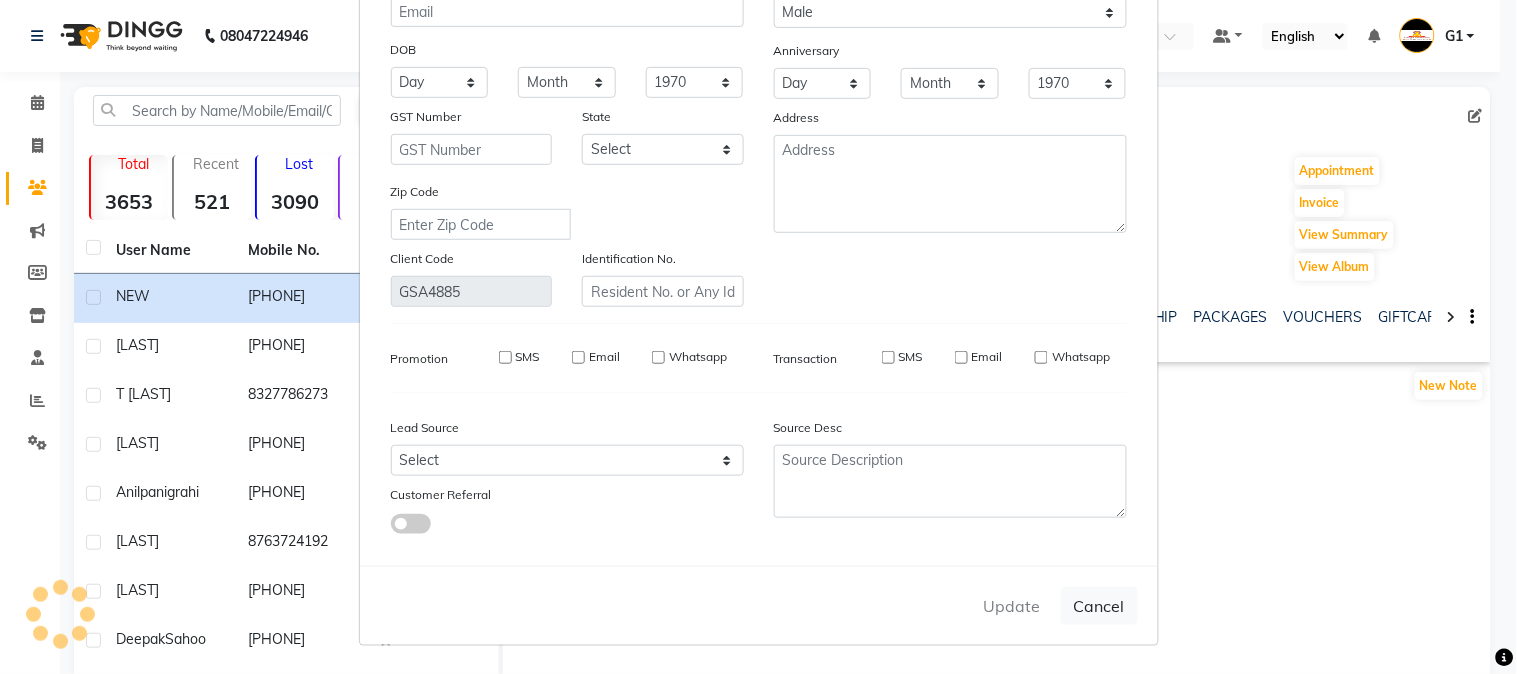 select 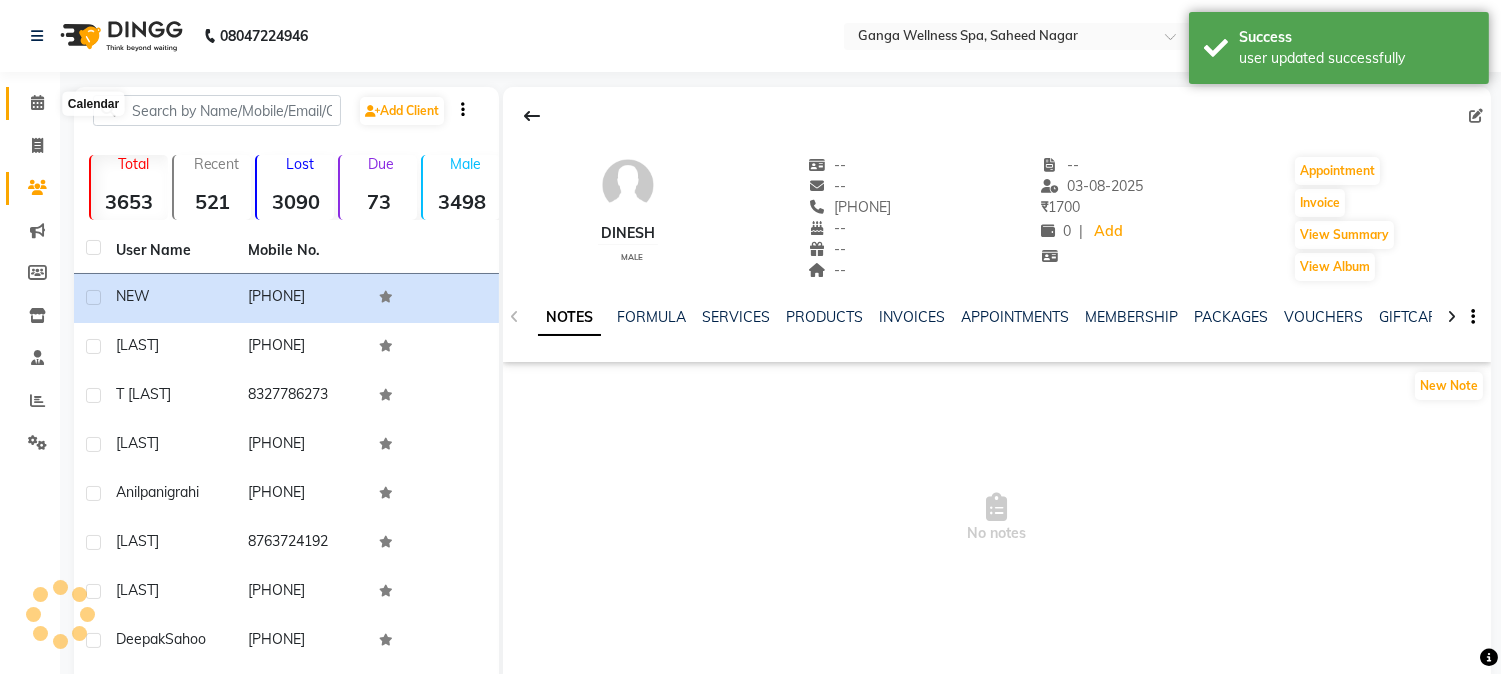 click 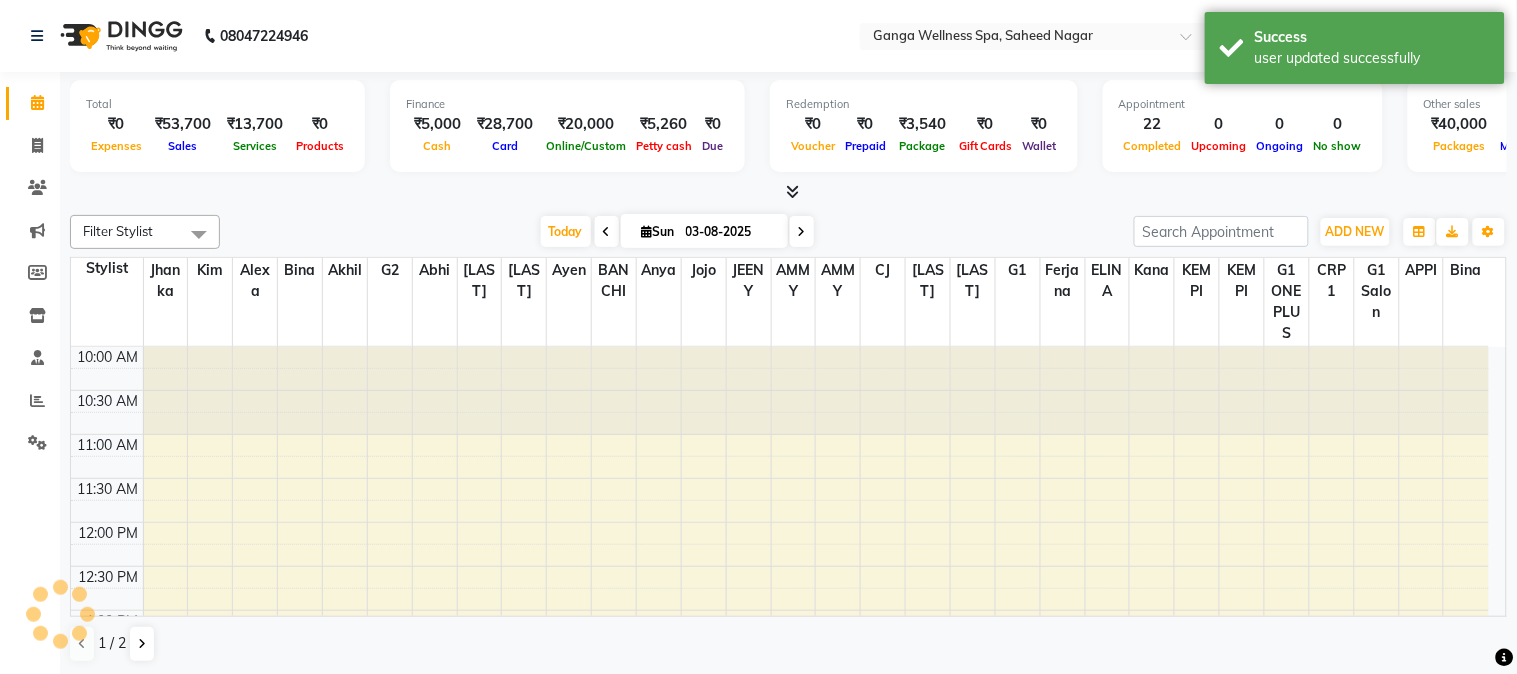 scroll, scrollTop: 0, scrollLeft: 0, axis: both 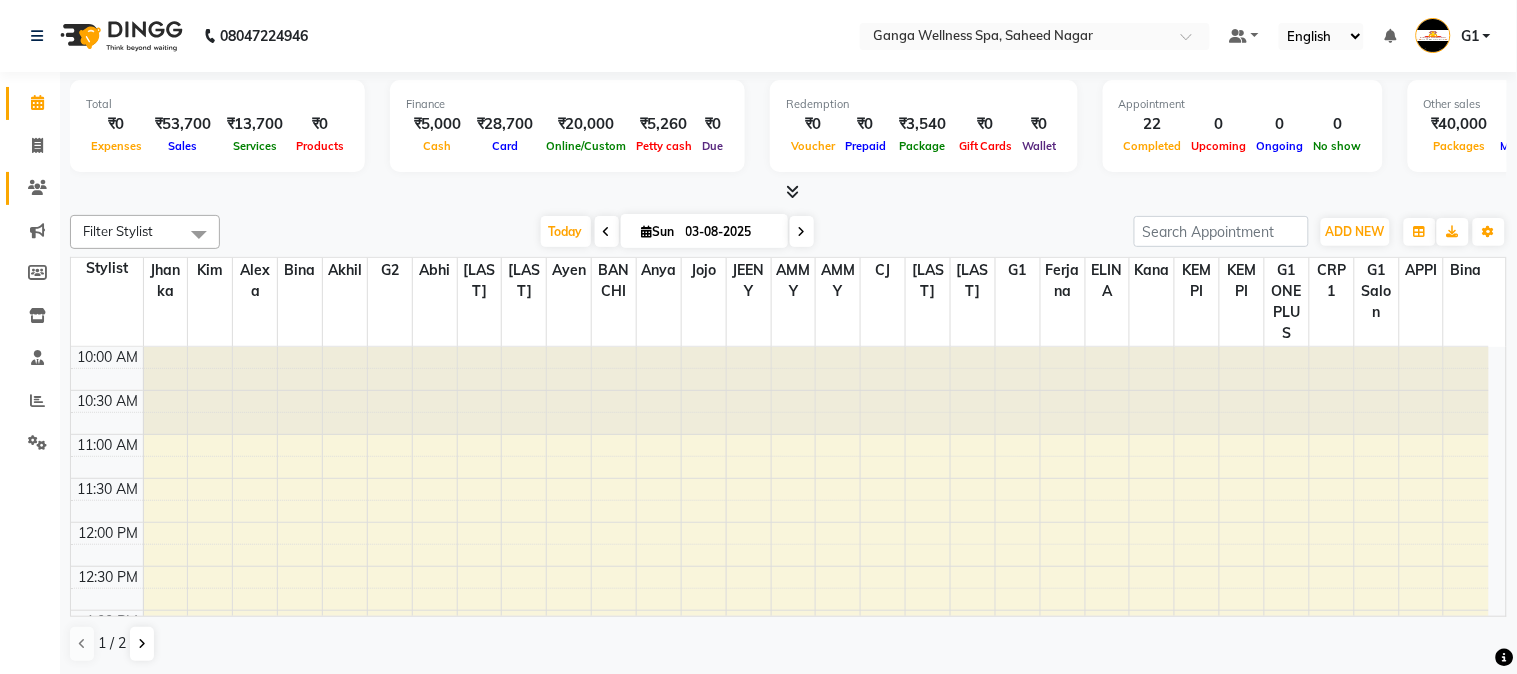 click on "Clients" 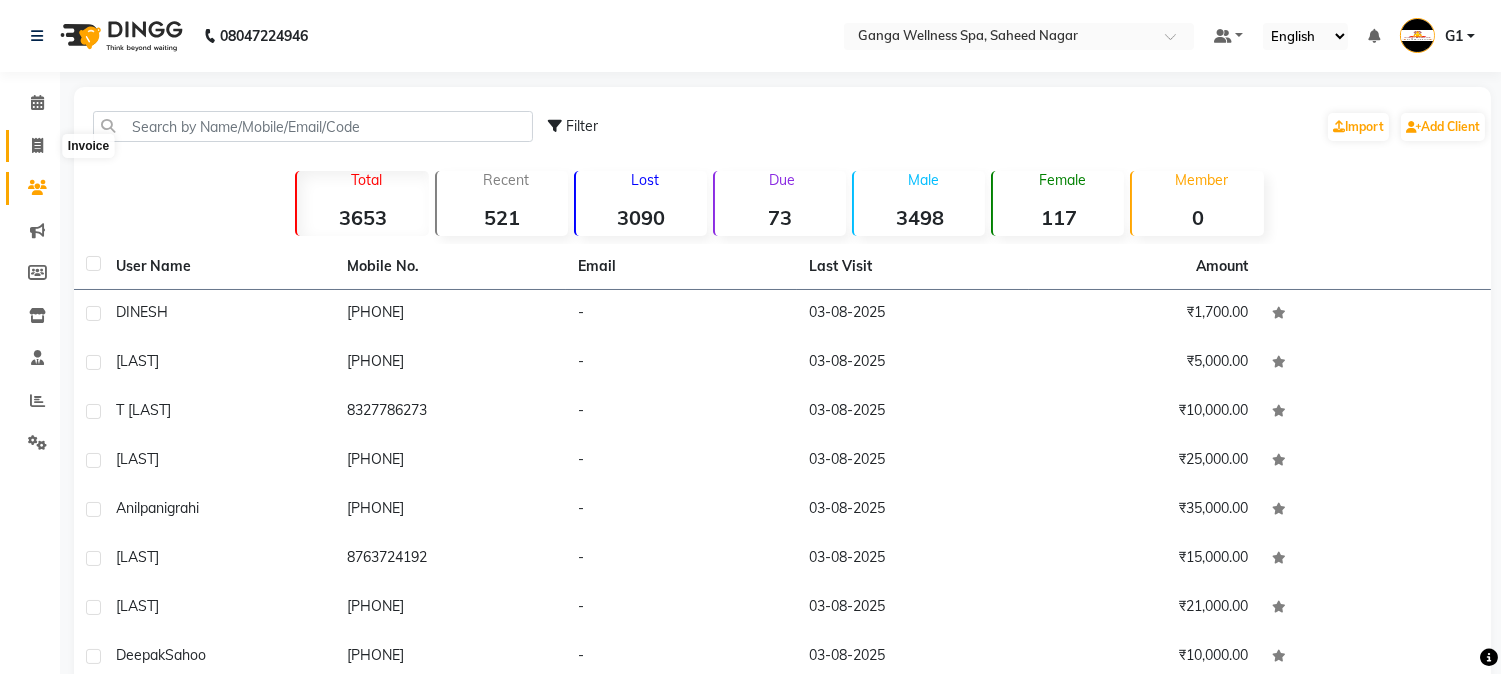 click 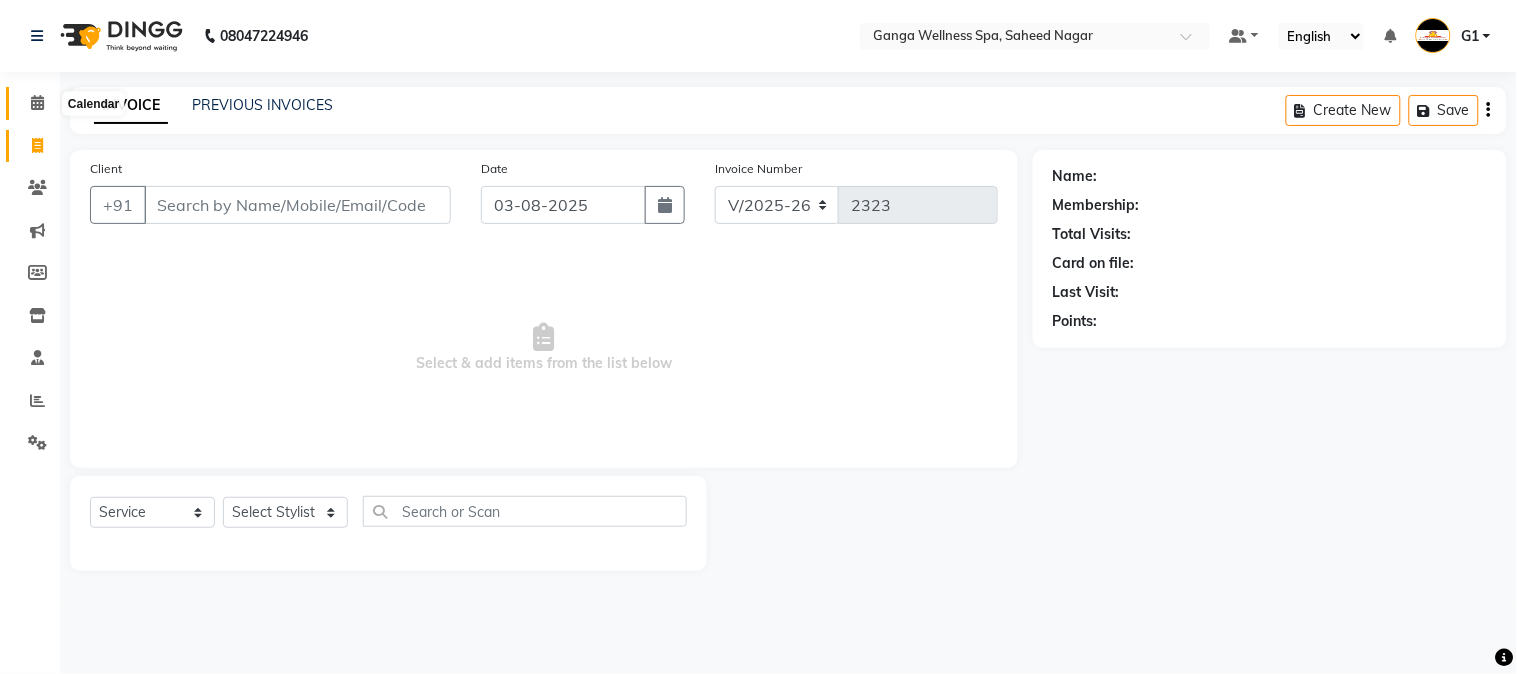 click 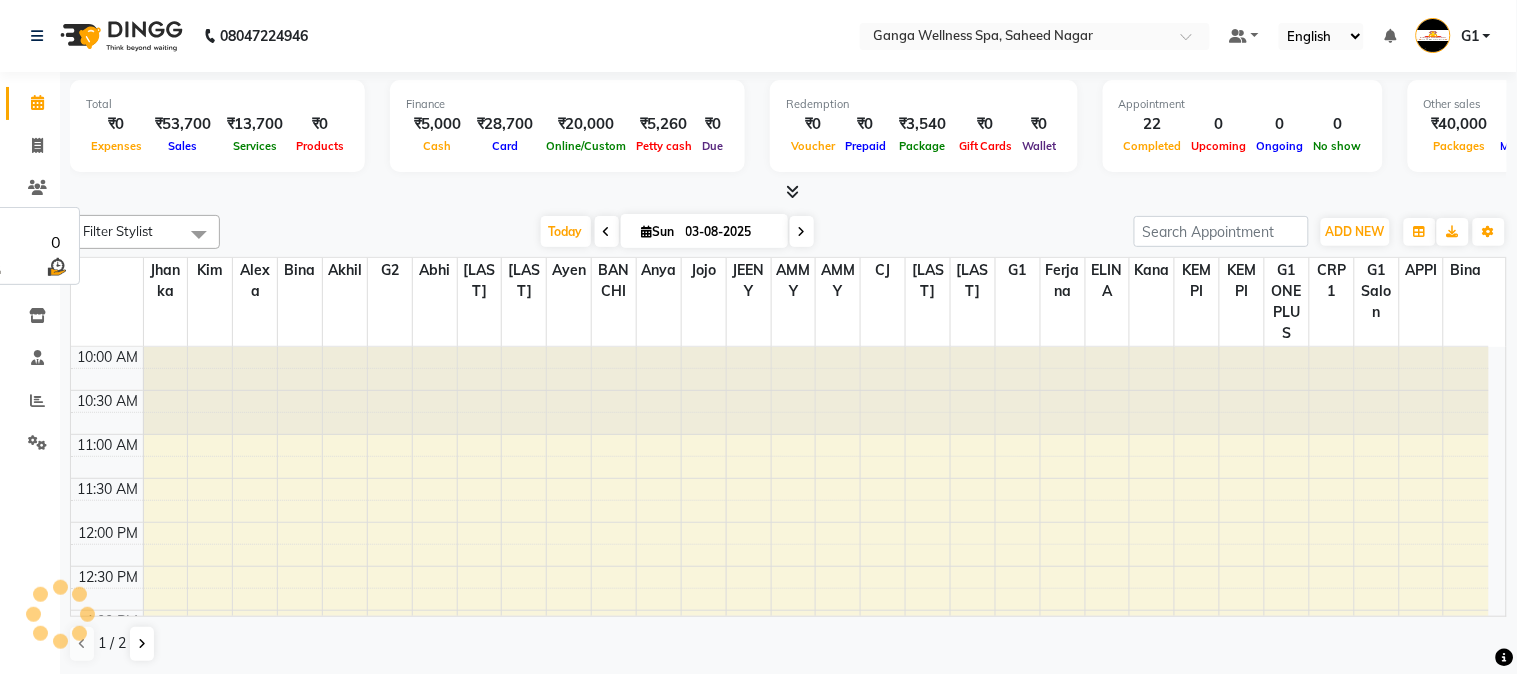 scroll, scrollTop: 0, scrollLeft: 0, axis: both 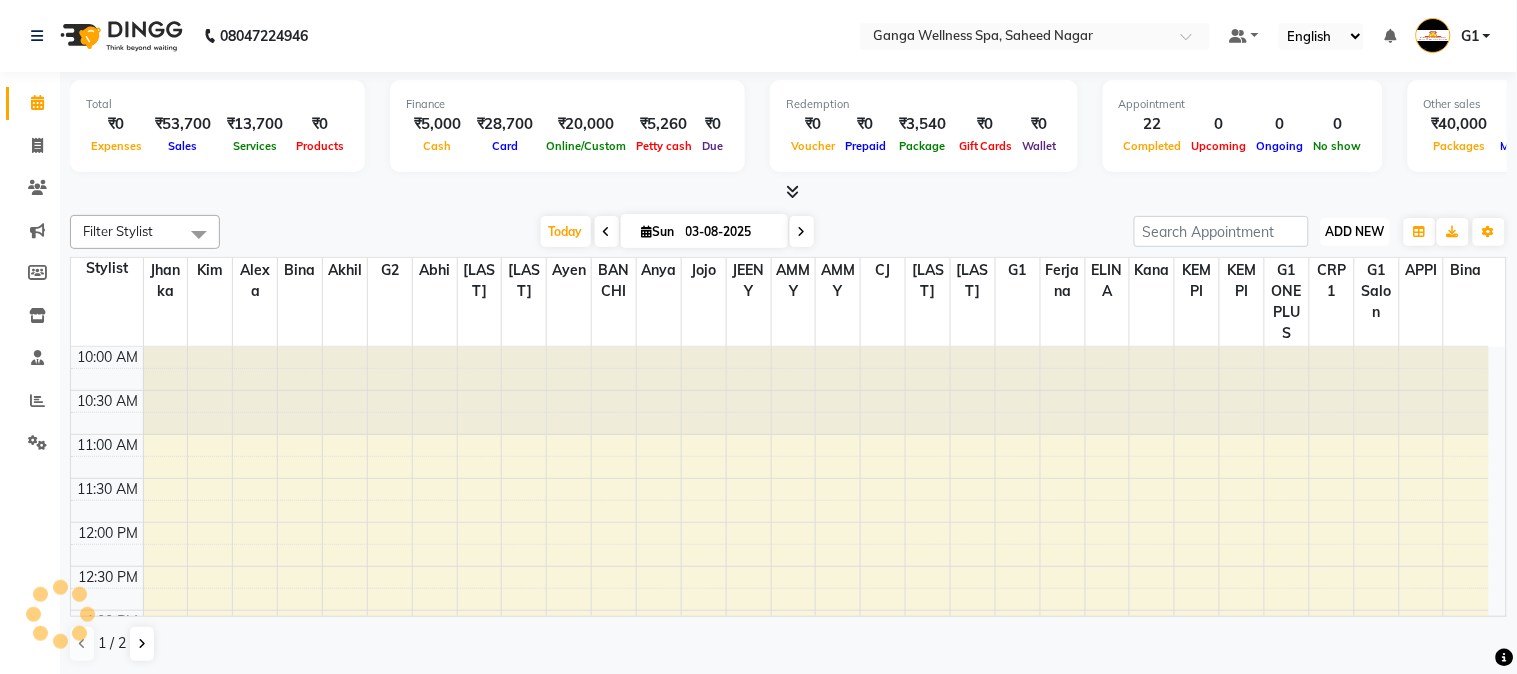 click on "ADD NEW" at bounding box center (1355, 231) 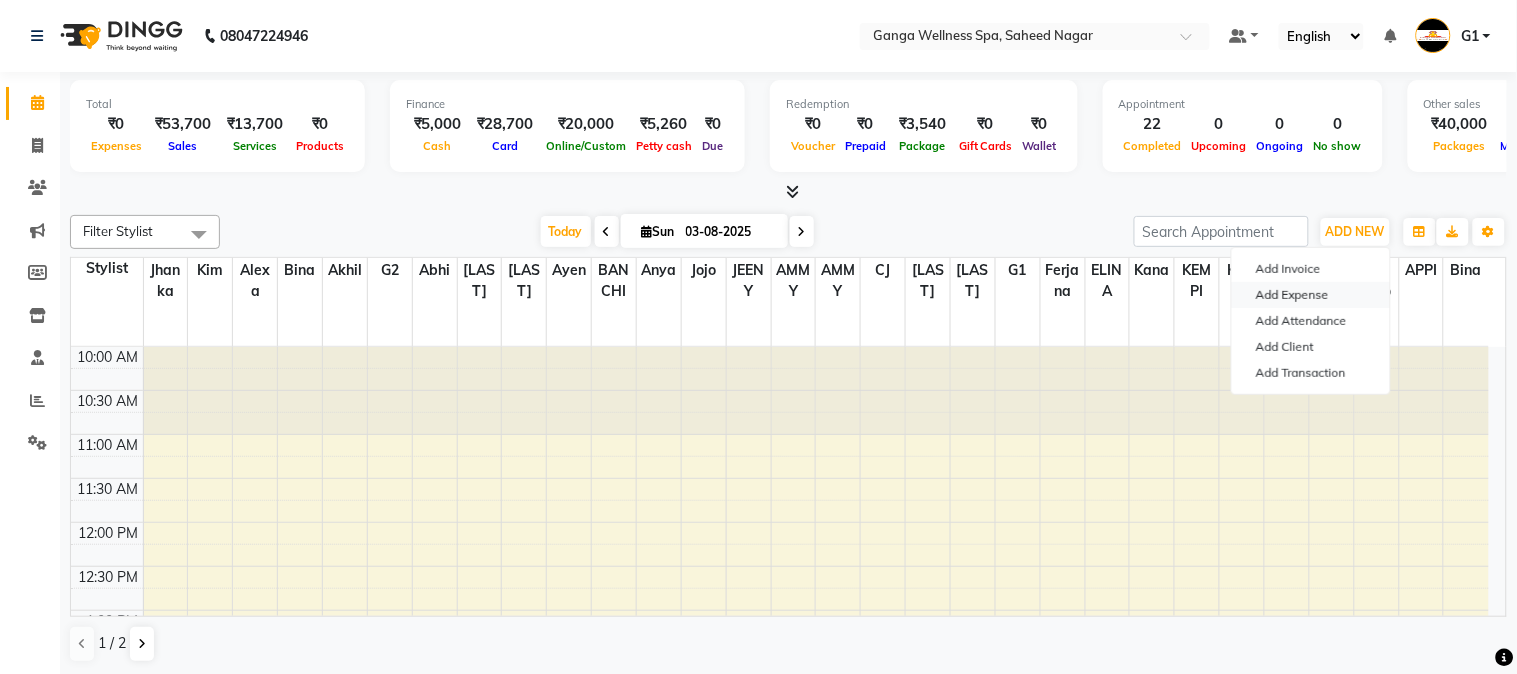 click on "Add Expense" at bounding box center [1311, 295] 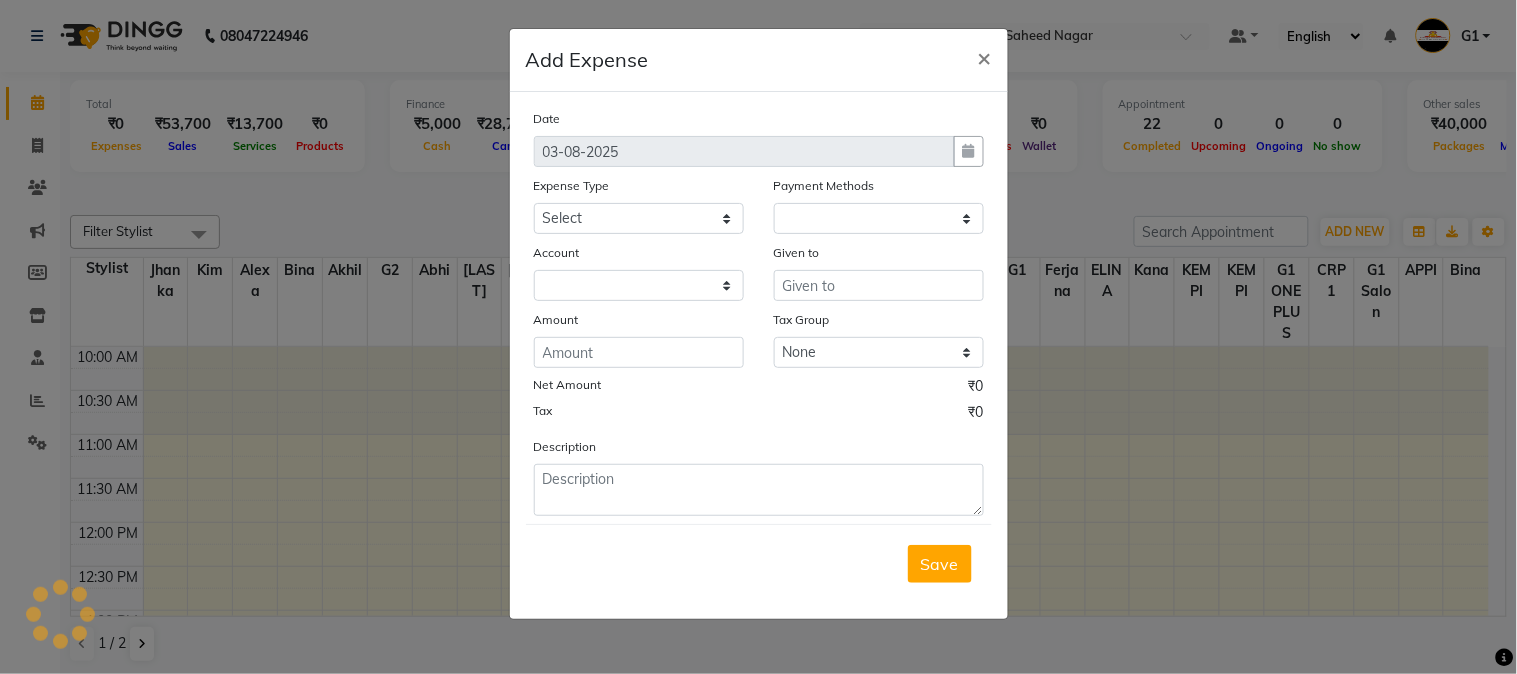 select on "1" 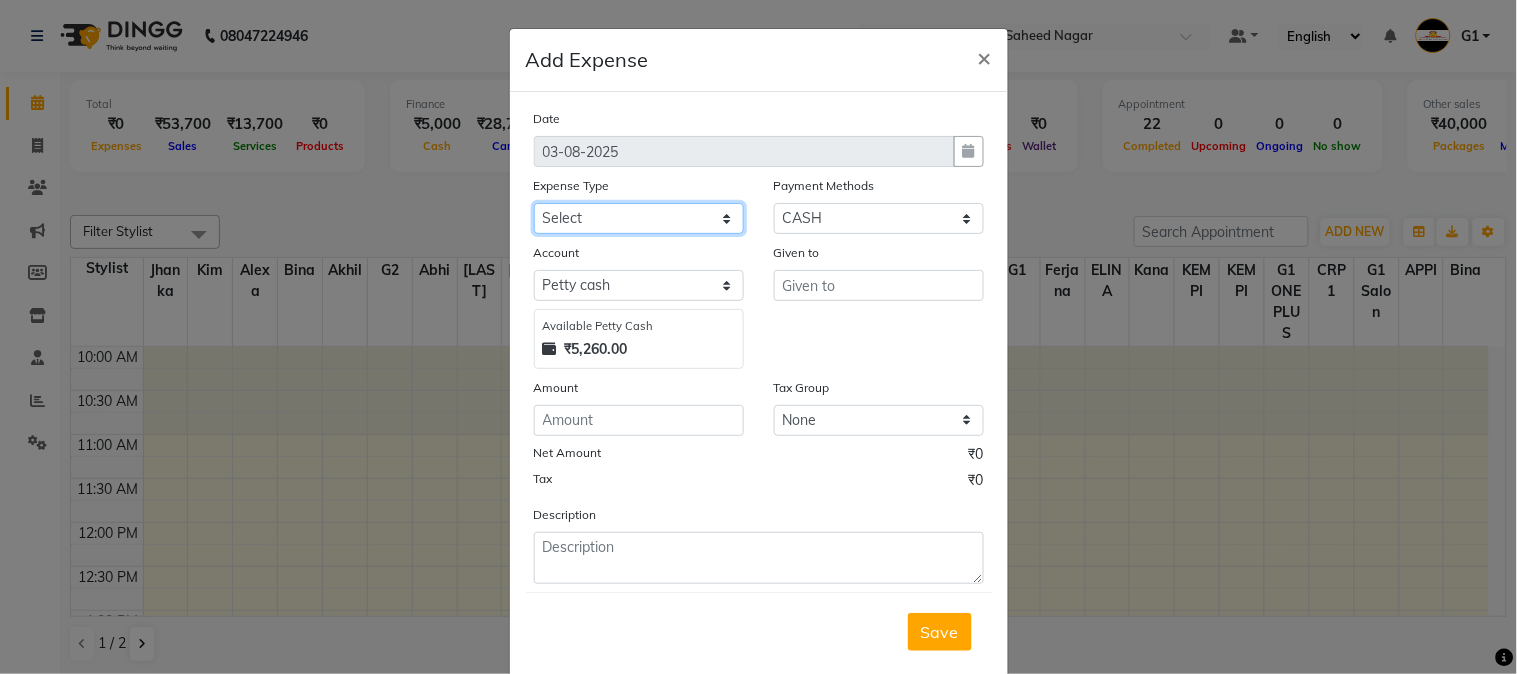 click on "Select Advance Salary Bank charges Car maintenance  Cash transfer to bank Cash transfer to hub Client Snacks Clinical charges Equipment Fuel Govt fee Incentive Insurance International purchase Loan Repayment Maintenance Marketing Miscellaneous MRA Other Pantry Product Rent Salary Staff Snacks Tax Tea & Refreshment Utilities" 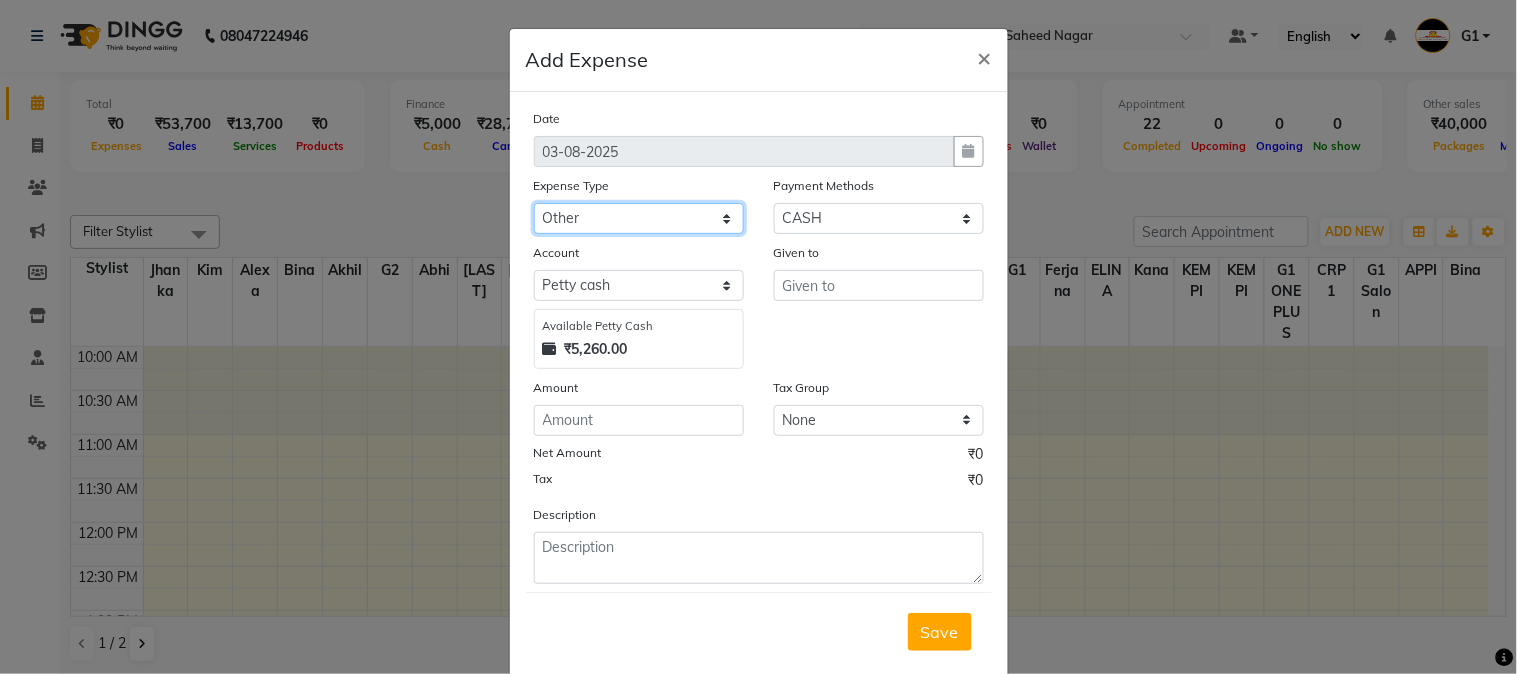 click on "Select Advance Salary Bank charges Car maintenance  Cash transfer to bank Cash transfer to hub Client Snacks Clinical charges Equipment Fuel Govt fee Incentive Insurance International purchase Loan Repayment Maintenance Marketing Miscellaneous MRA Other Pantry Product Rent Salary Staff Snacks Tax Tea & Refreshment Utilities" 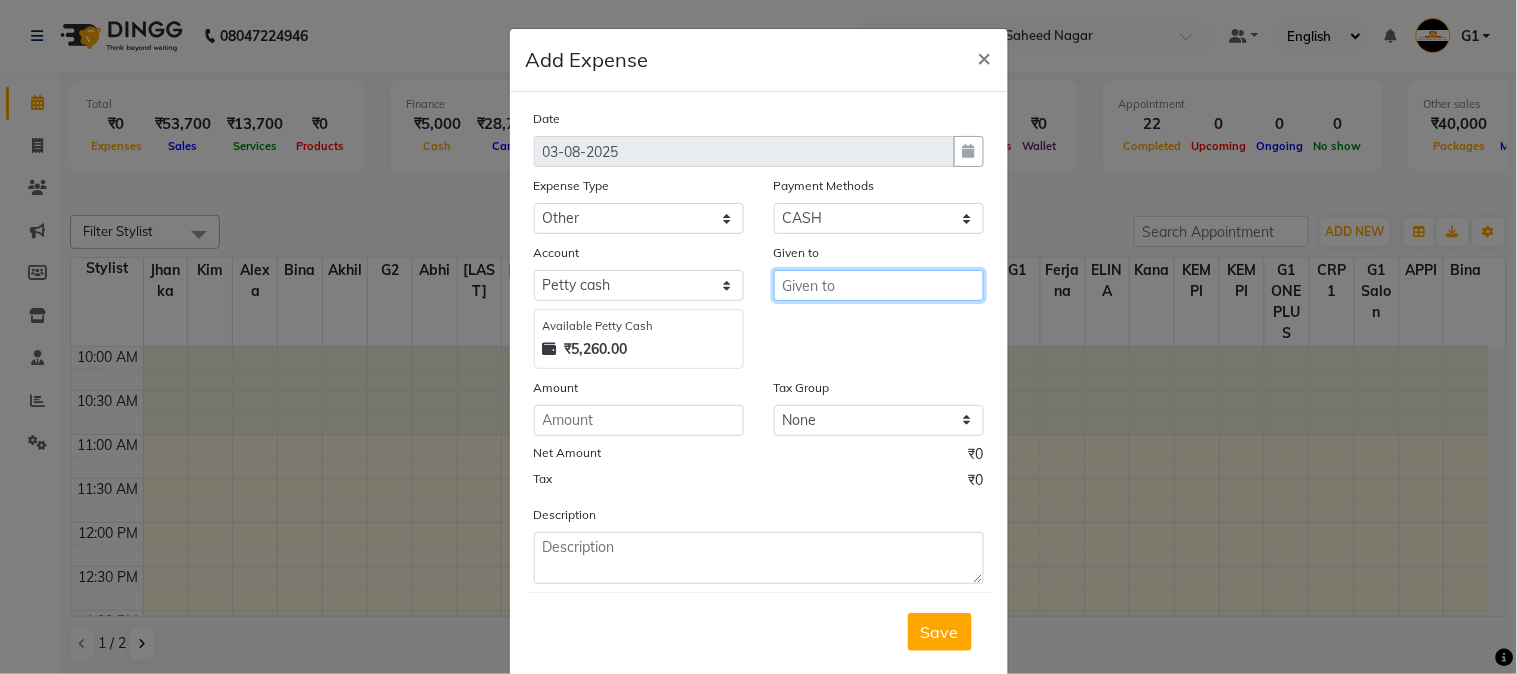 click at bounding box center [879, 285] 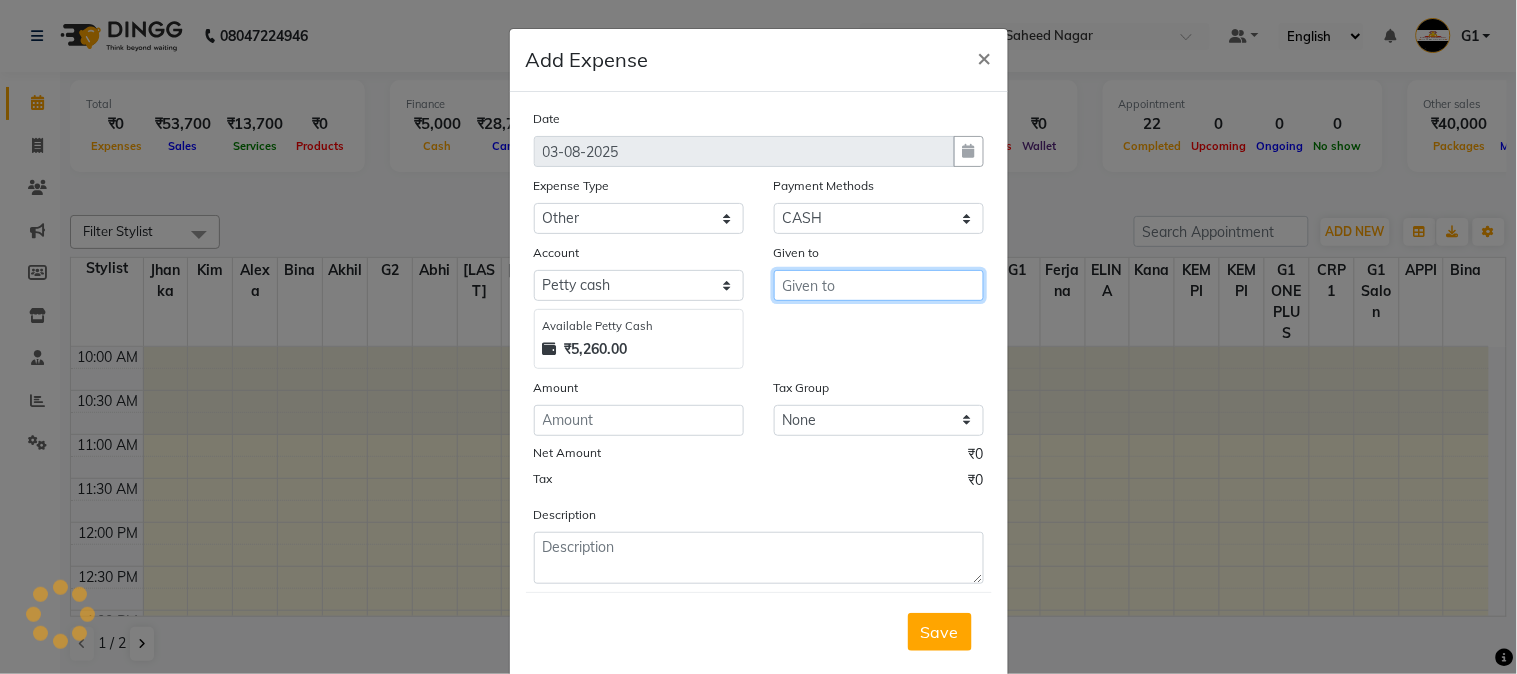 click at bounding box center (879, 285) 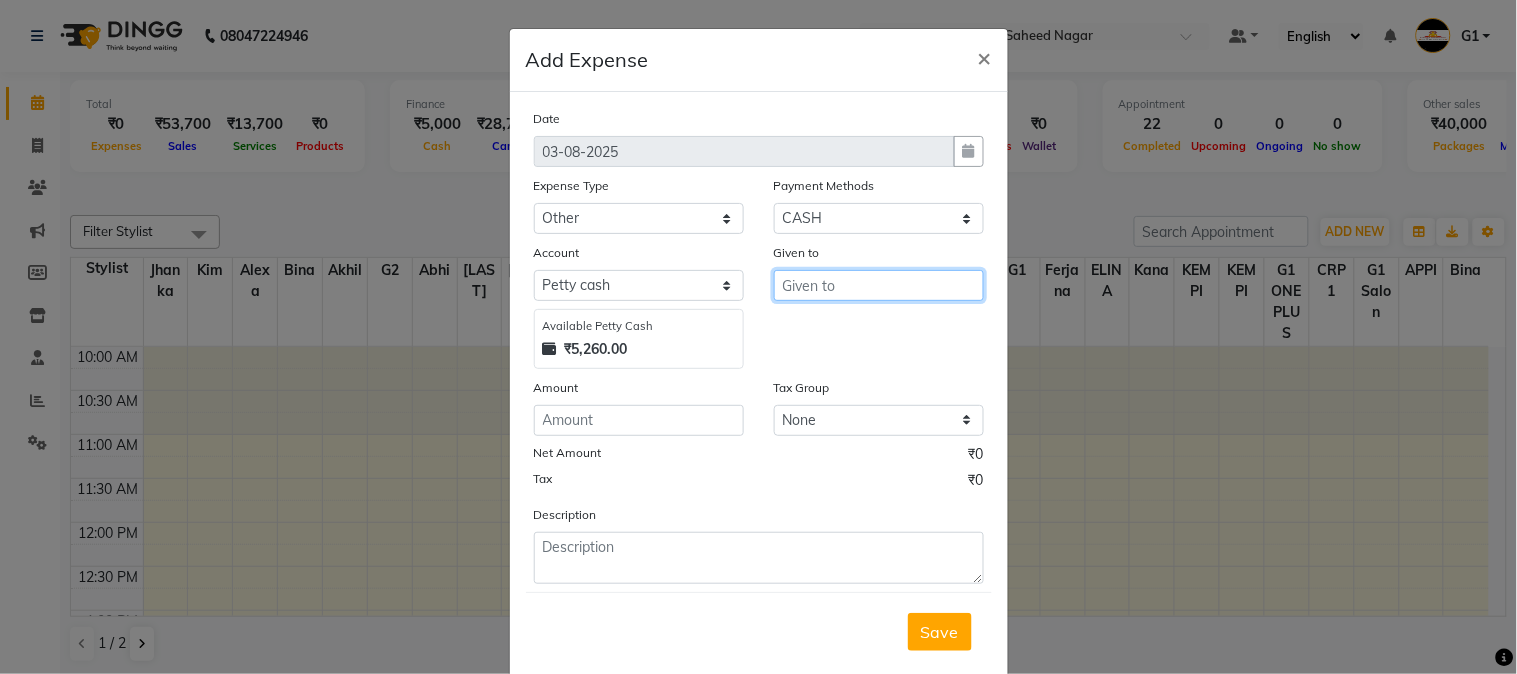 click at bounding box center (879, 285) 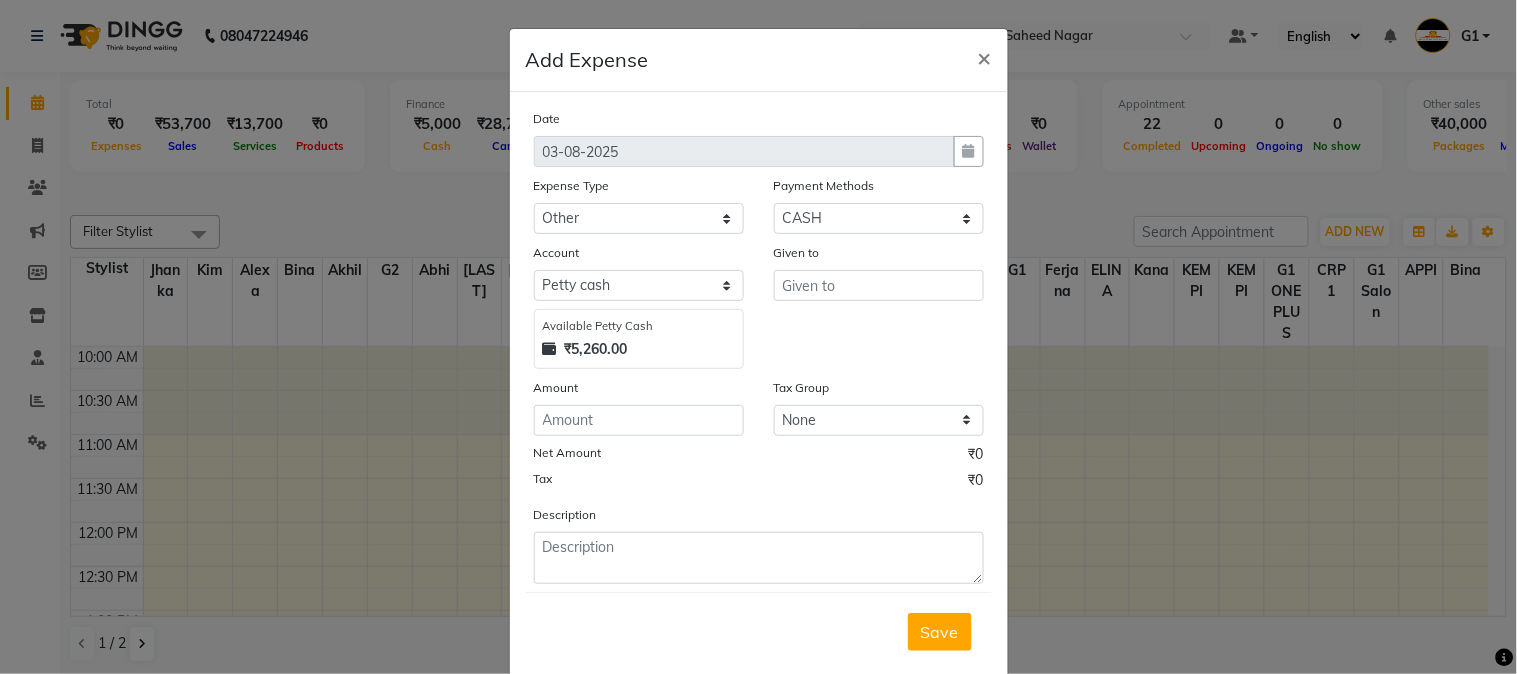 click on "Given to" 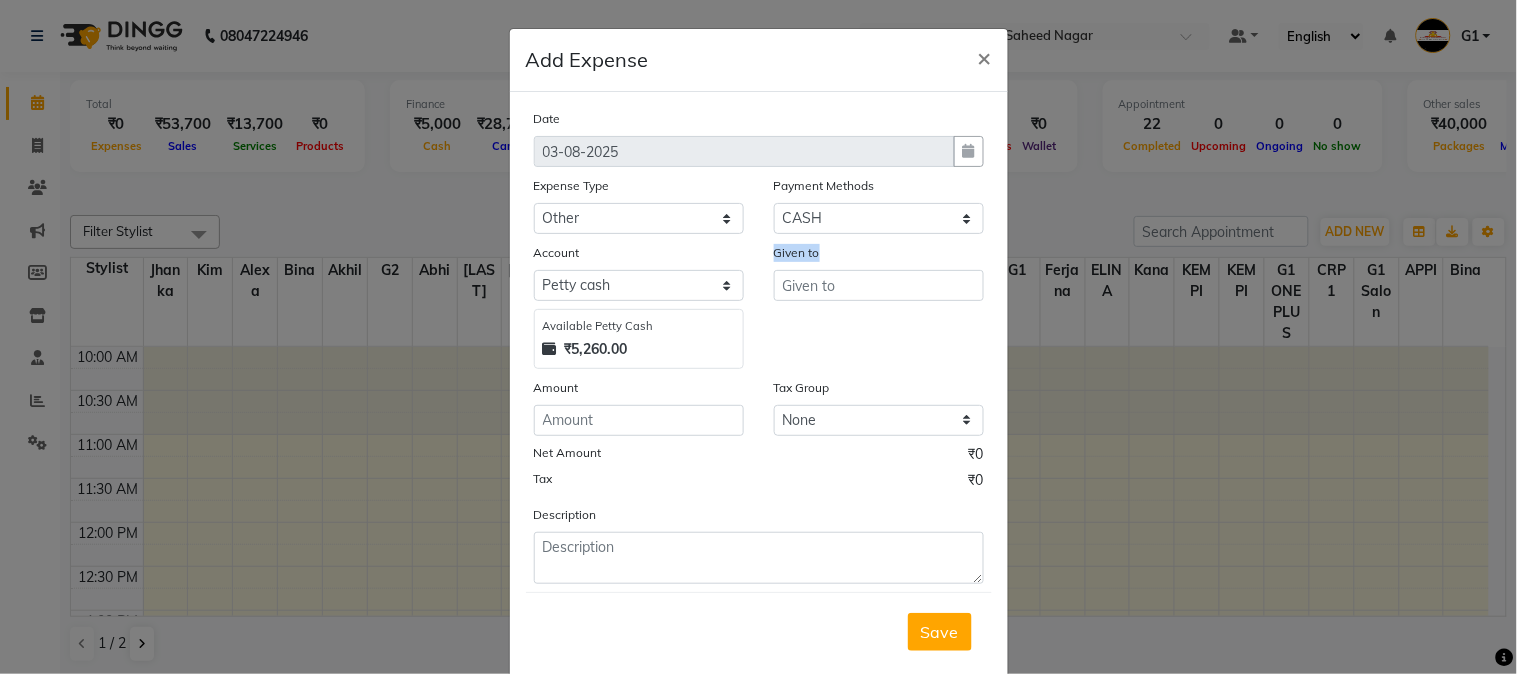 click on "Given to" 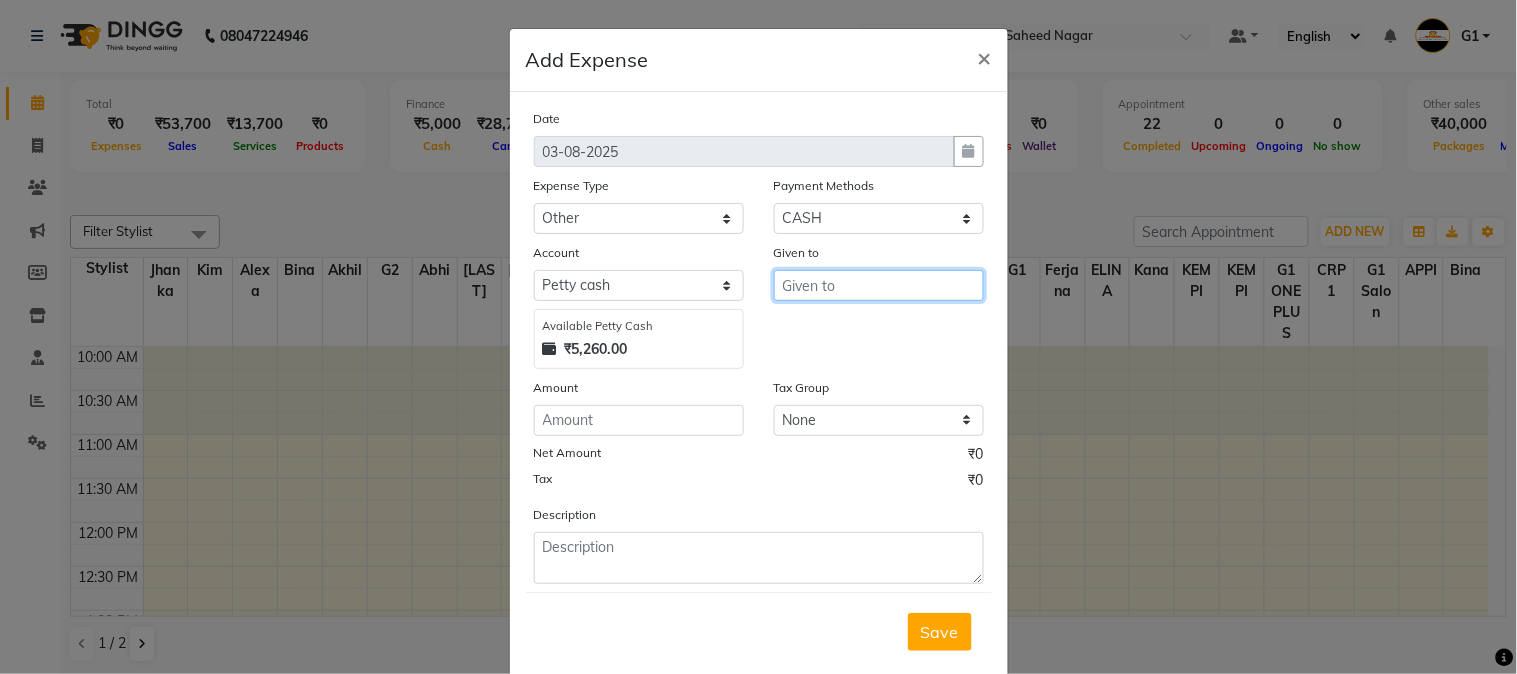 click at bounding box center [879, 285] 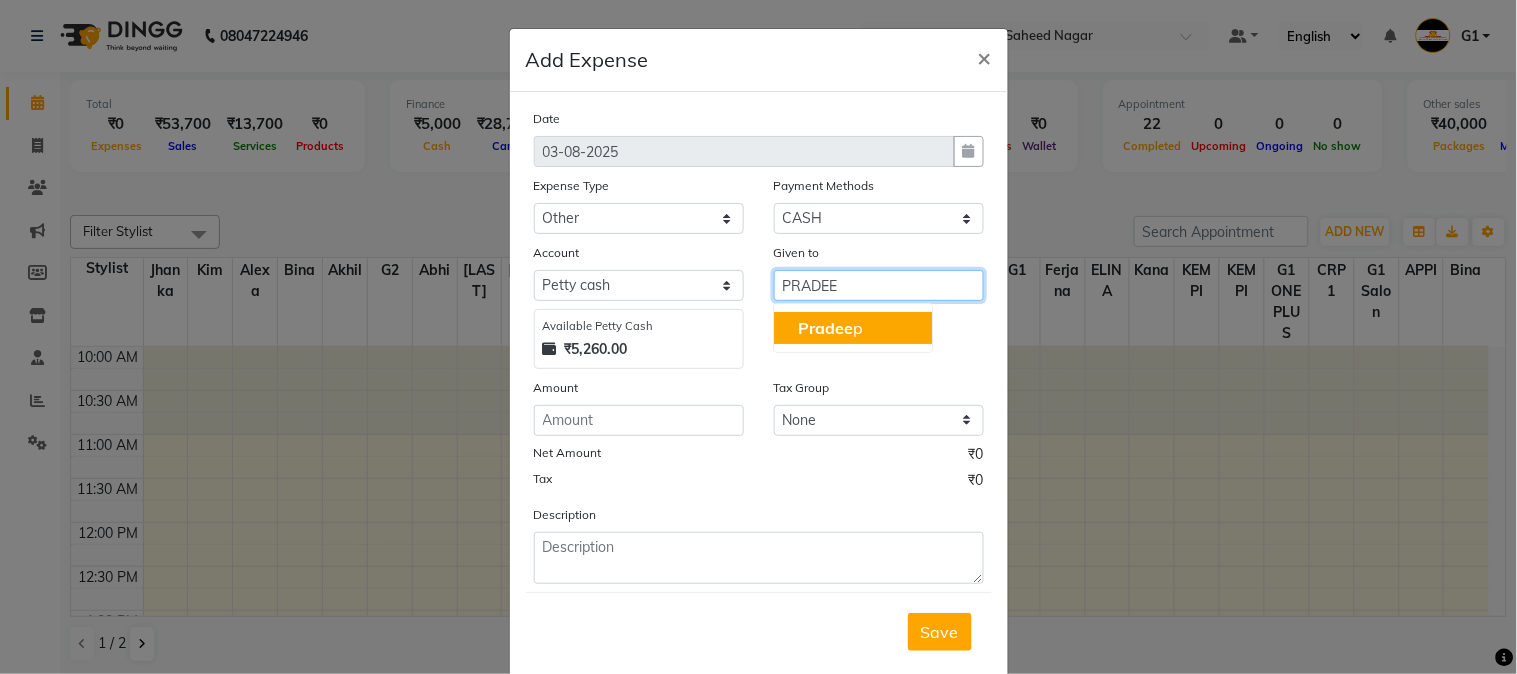 click on "[LAST]" at bounding box center [853, 328] 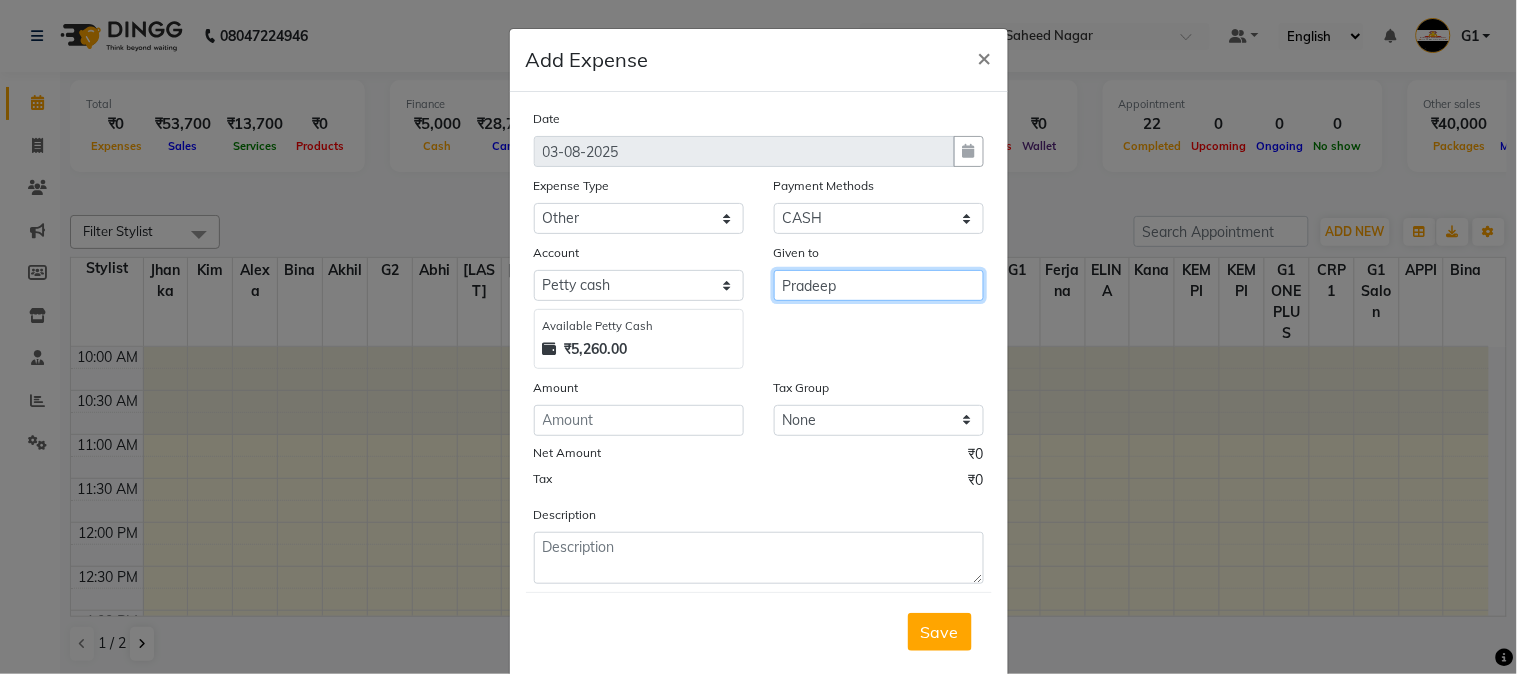 type on "Pradeep" 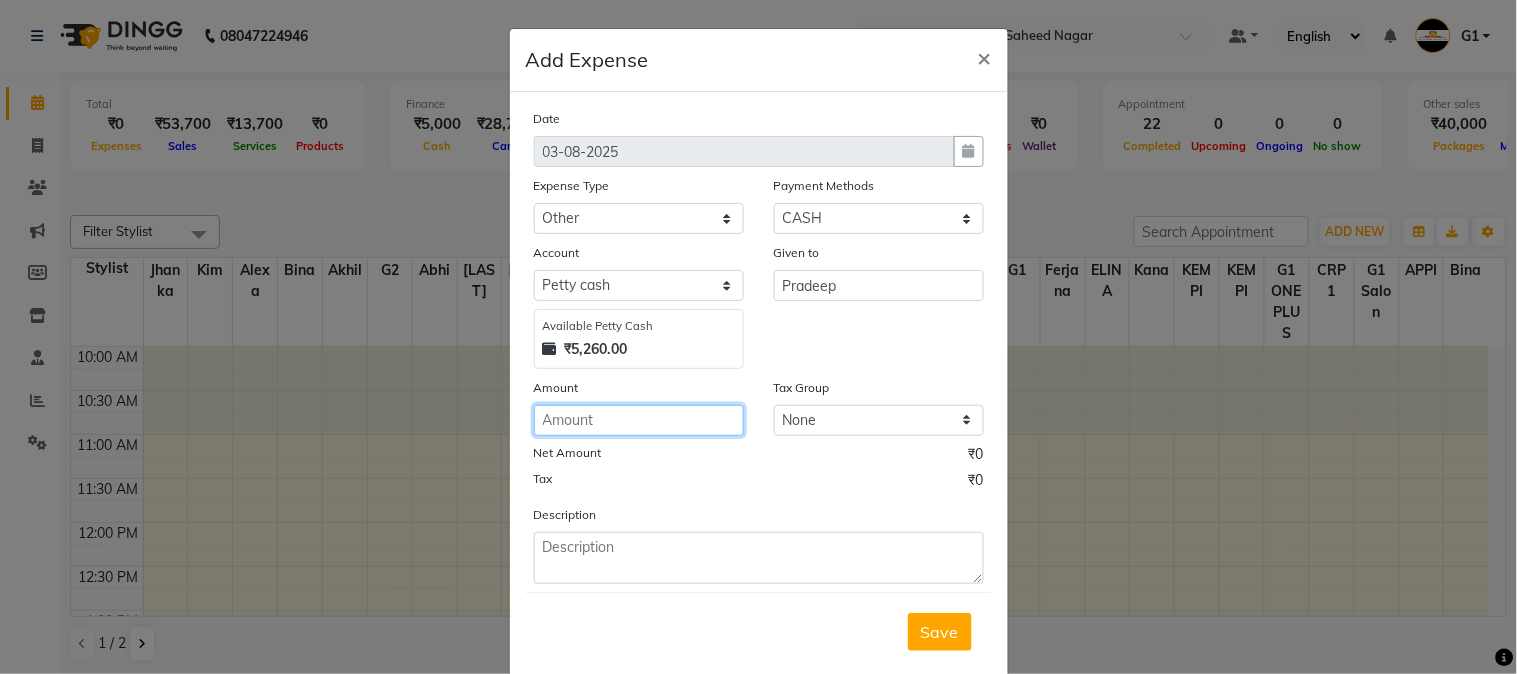 click 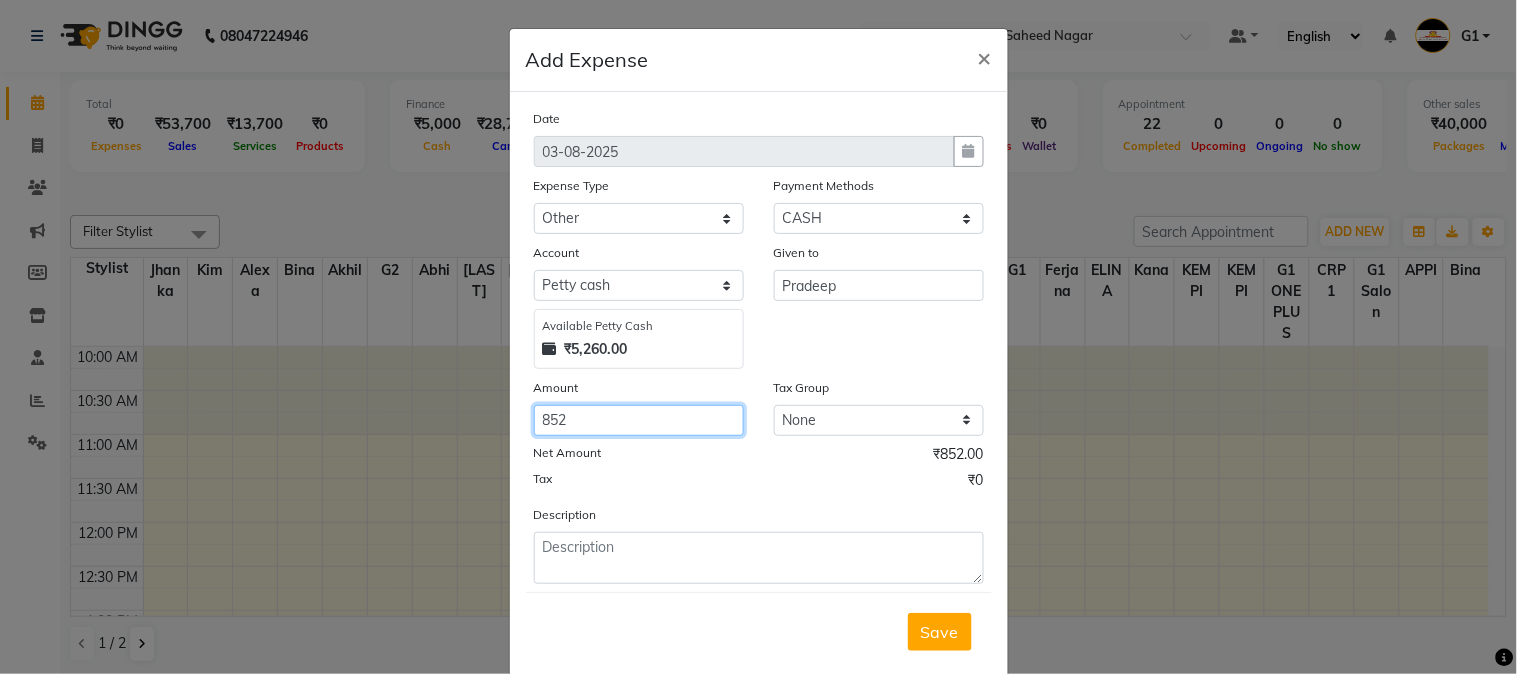 type on "852" 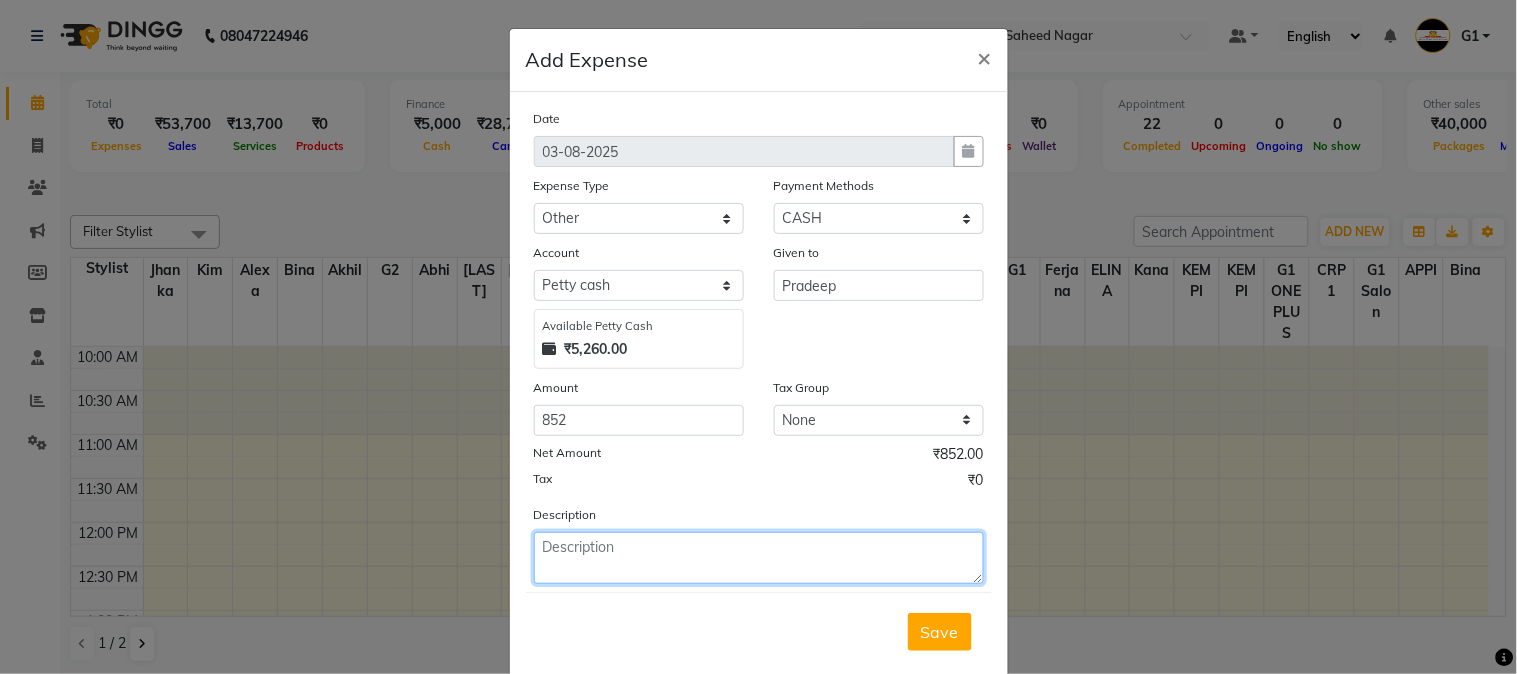click 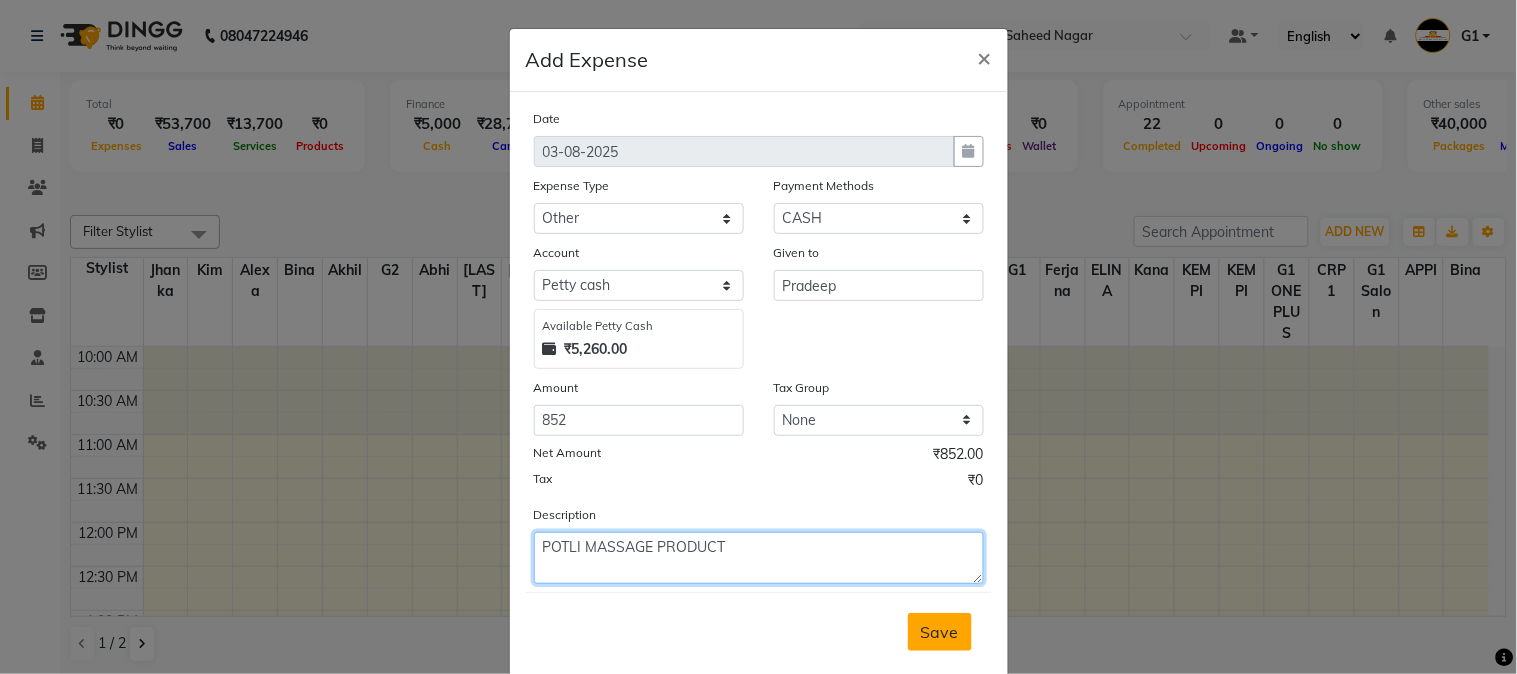type on "POTLI MASSAGE PRODUCT" 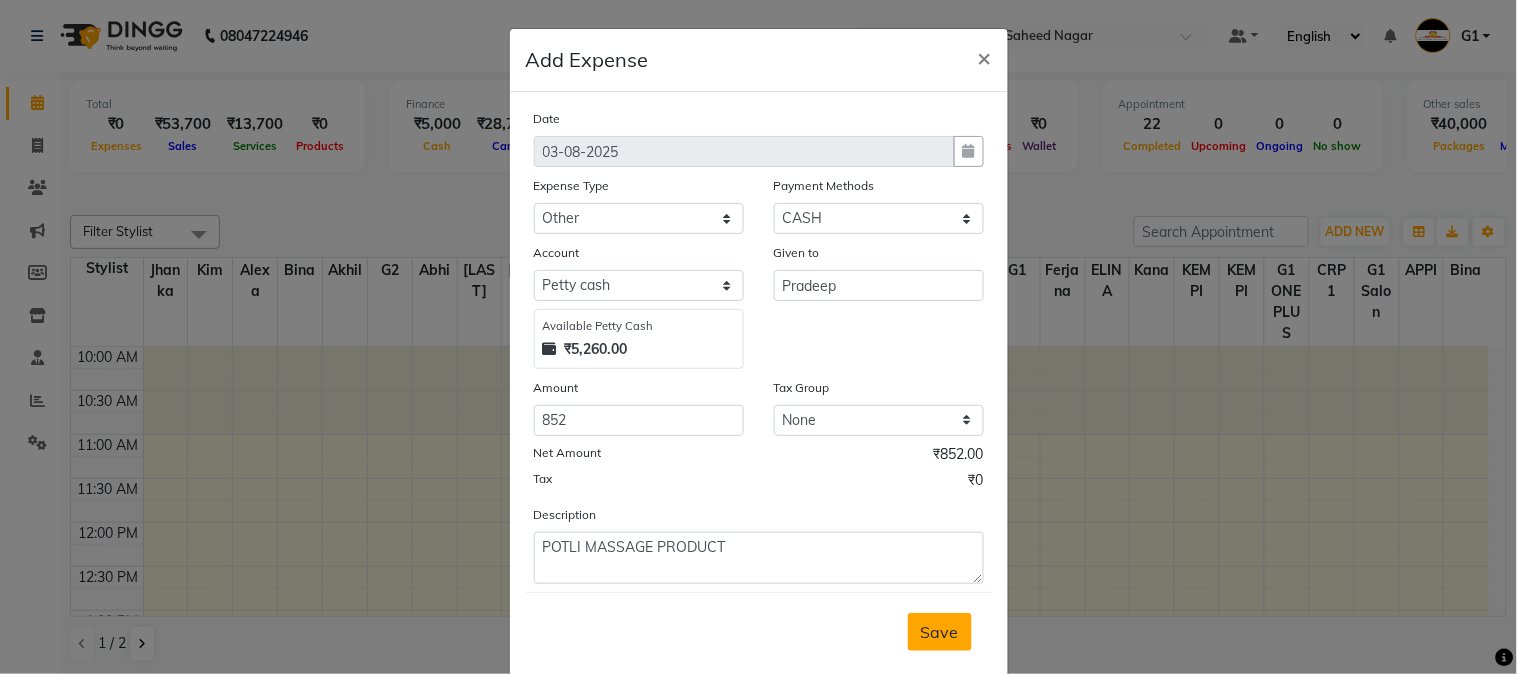 click on "Save" at bounding box center (940, 632) 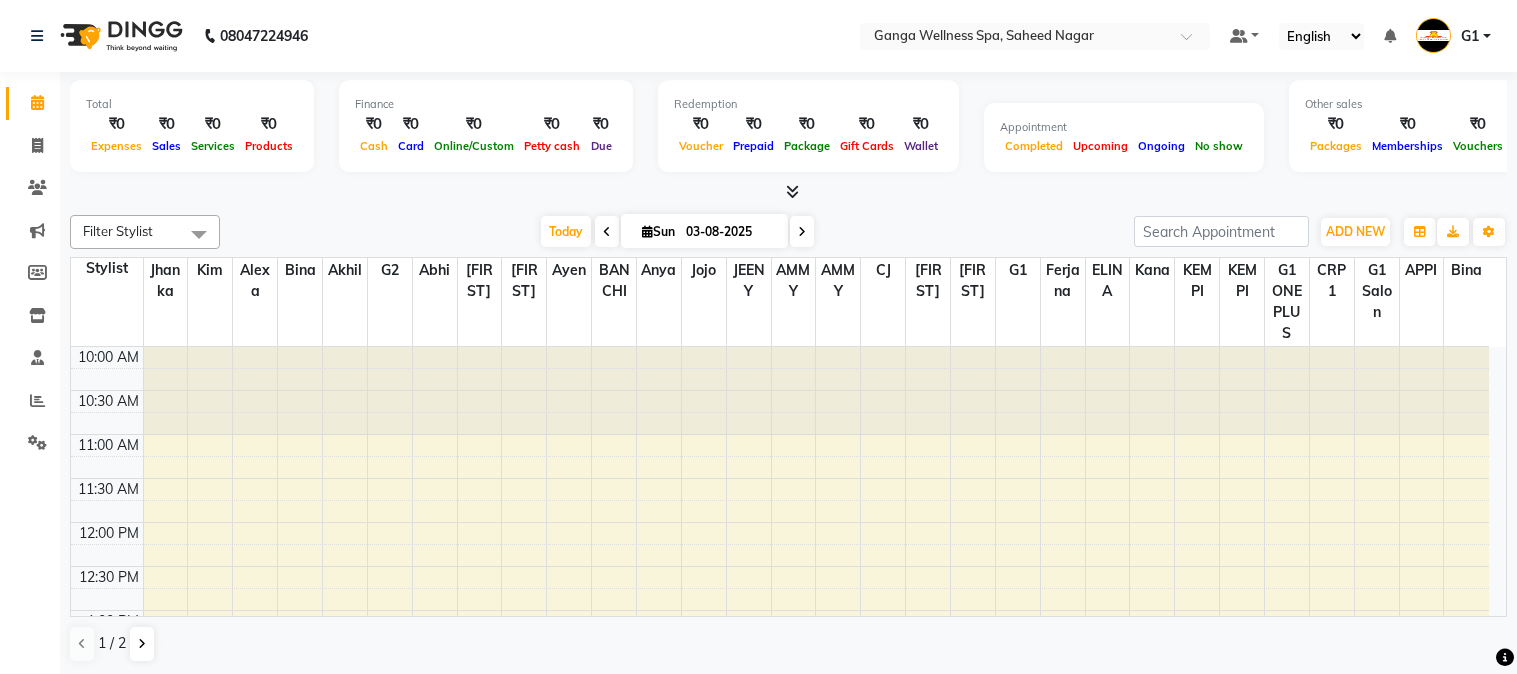 scroll, scrollTop: 0, scrollLeft: 0, axis: both 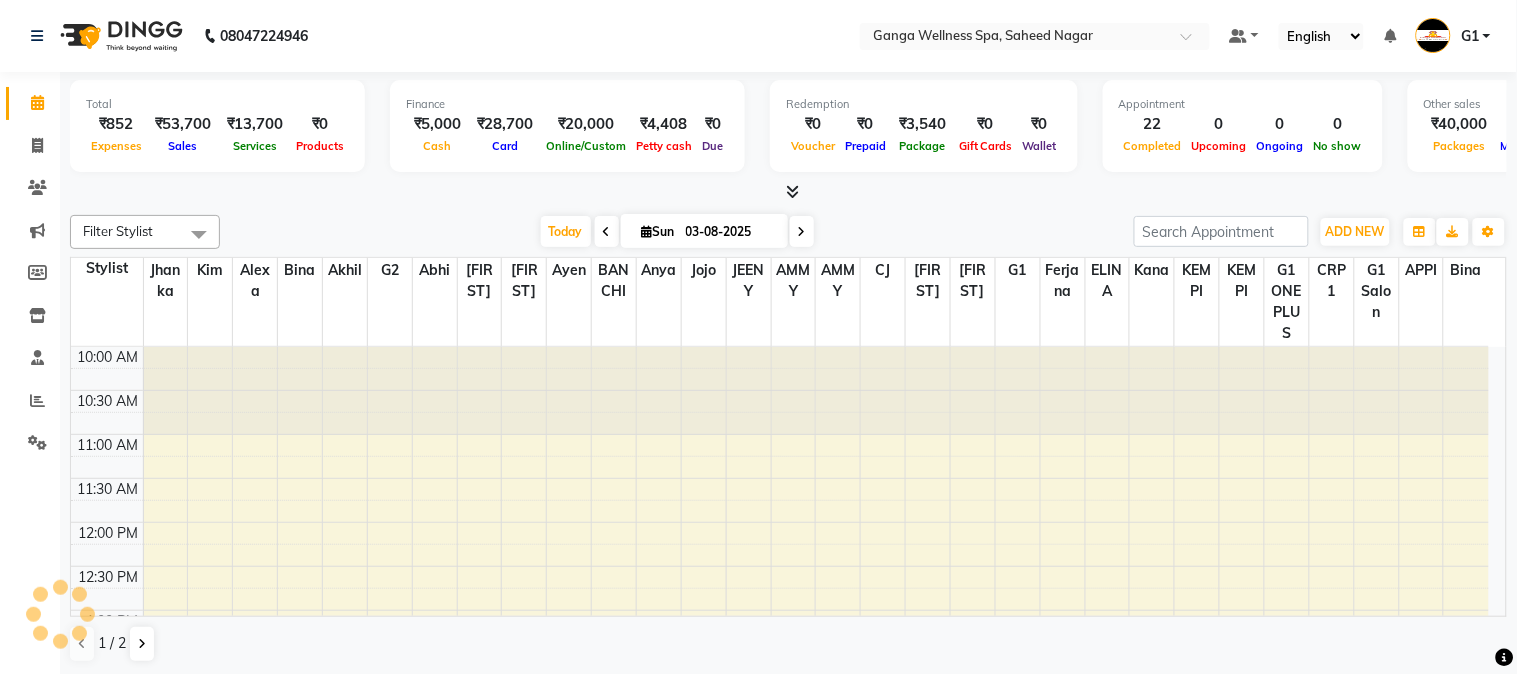 select on "en" 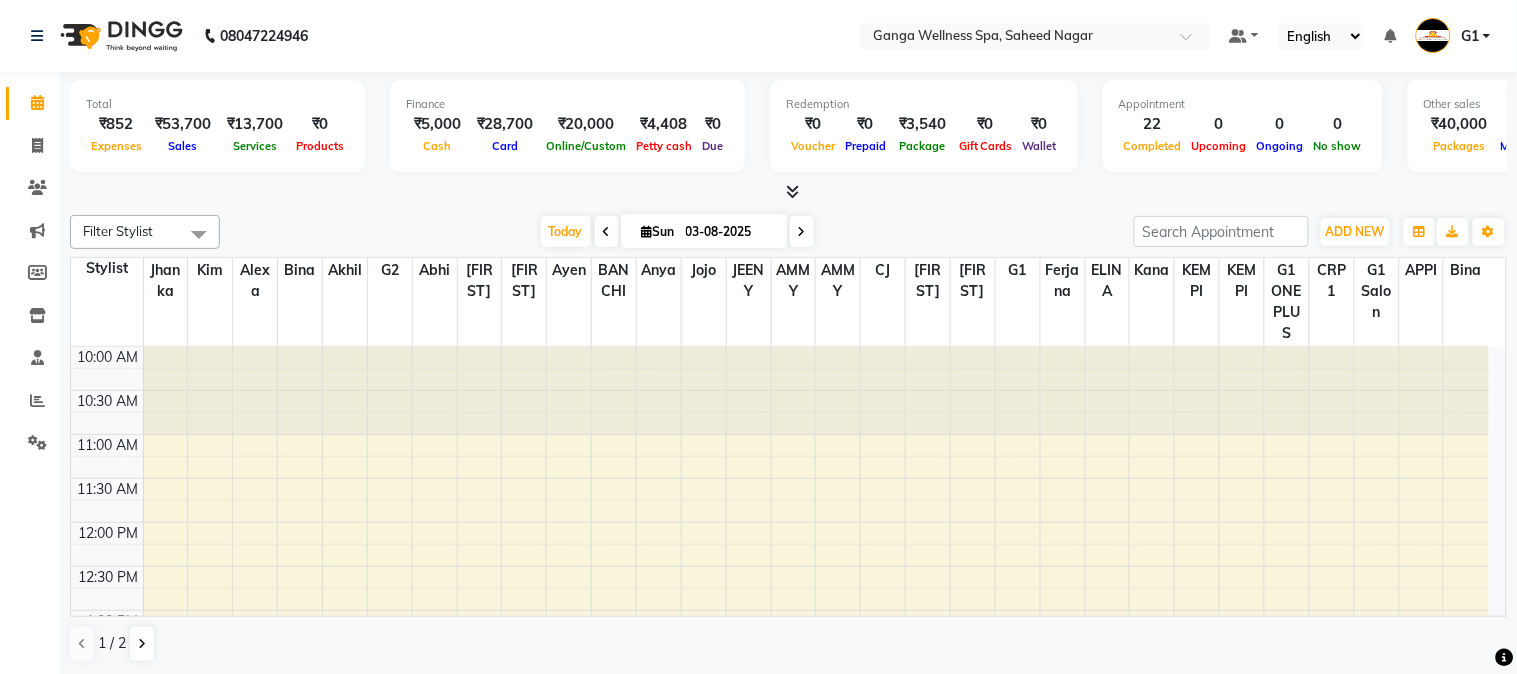 scroll, scrollTop: 0, scrollLeft: 0, axis: both 